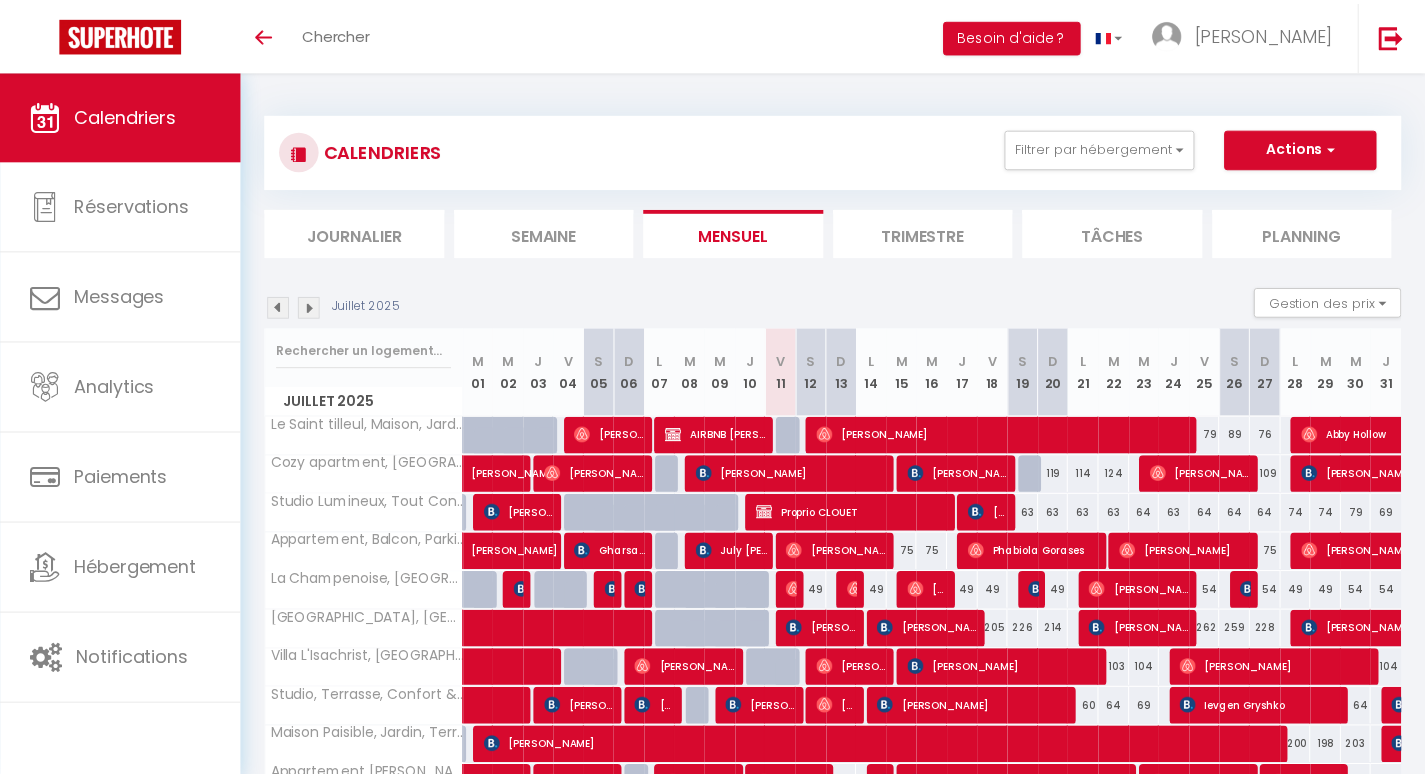 scroll, scrollTop: 0, scrollLeft: 0, axis: both 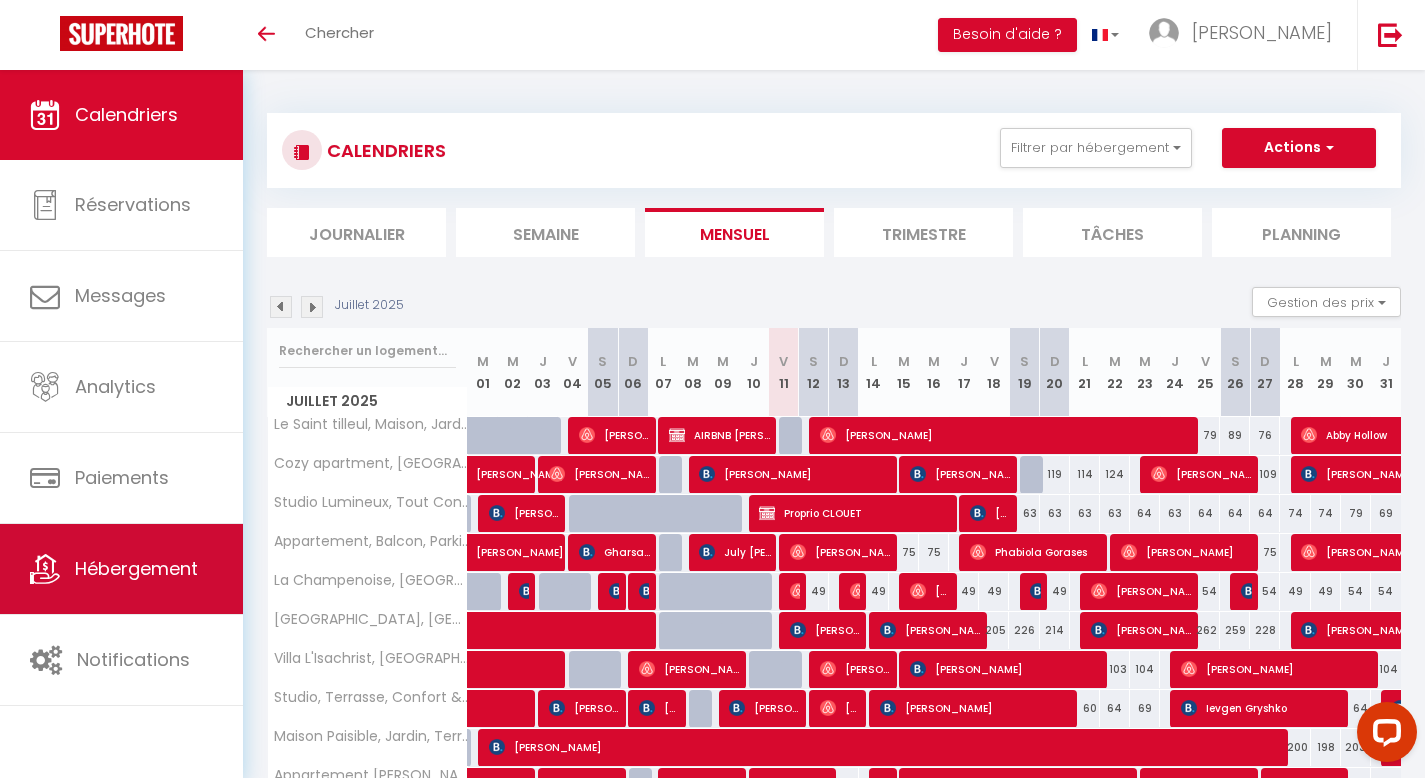 click on "Hébergement" at bounding box center (136, 568) 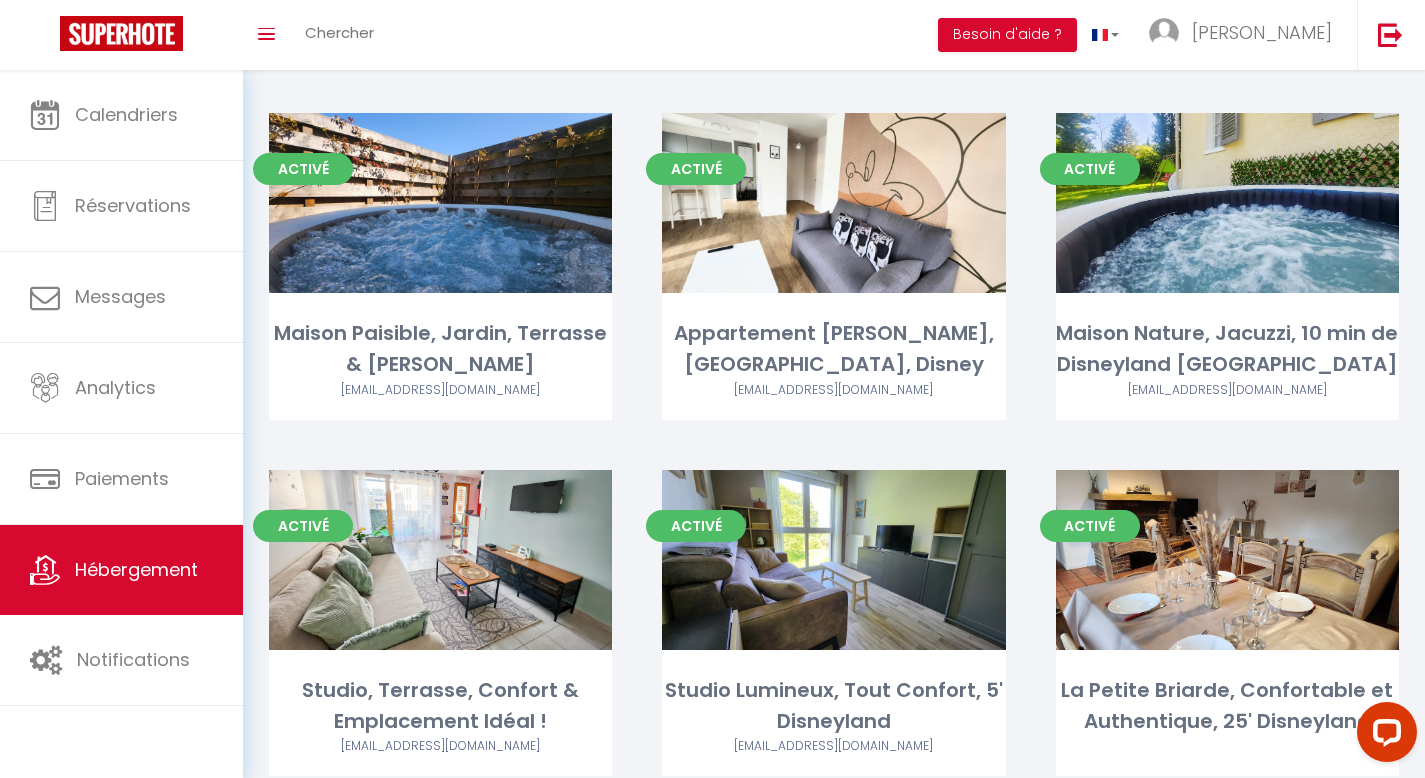 scroll, scrollTop: 528, scrollLeft: 0, axis: vertical 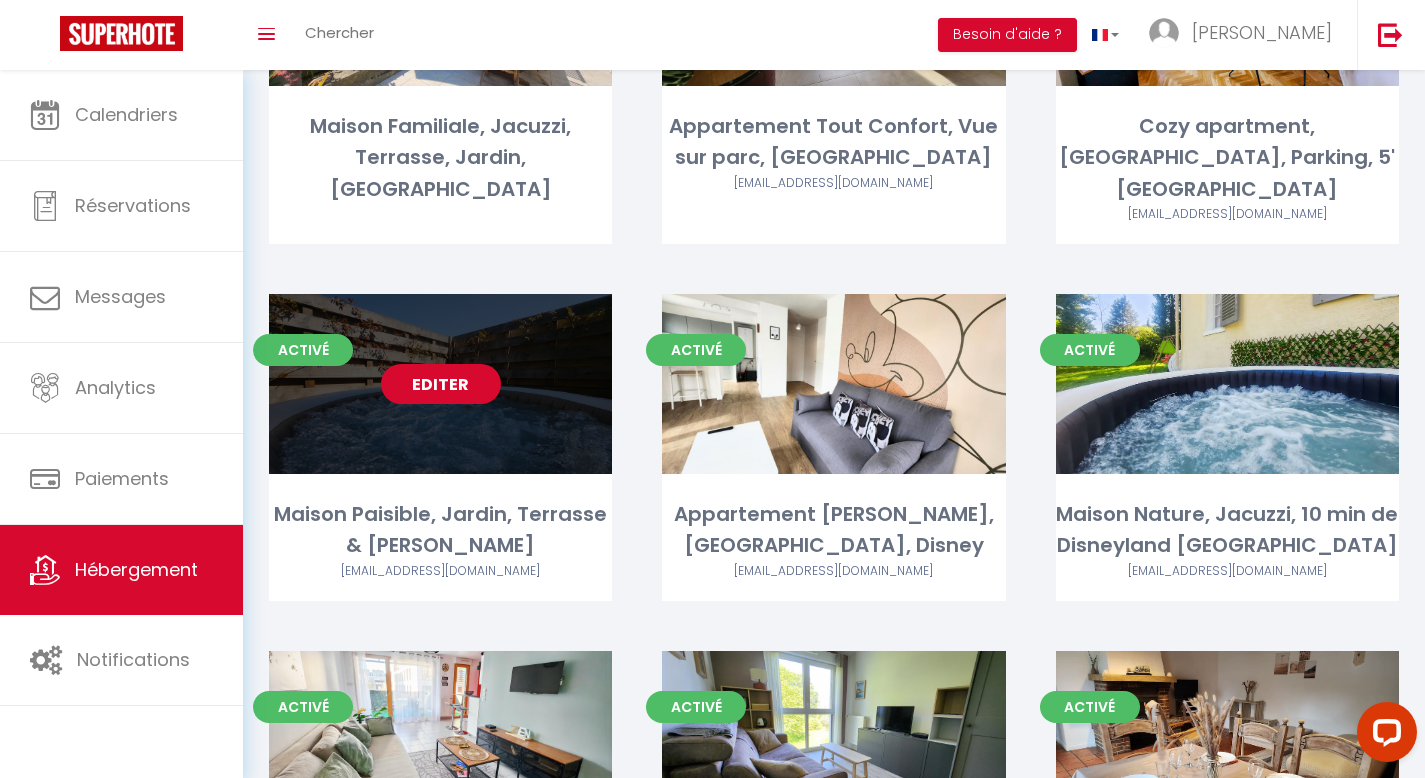 click on "Editer" at bounding box center (441, 384) 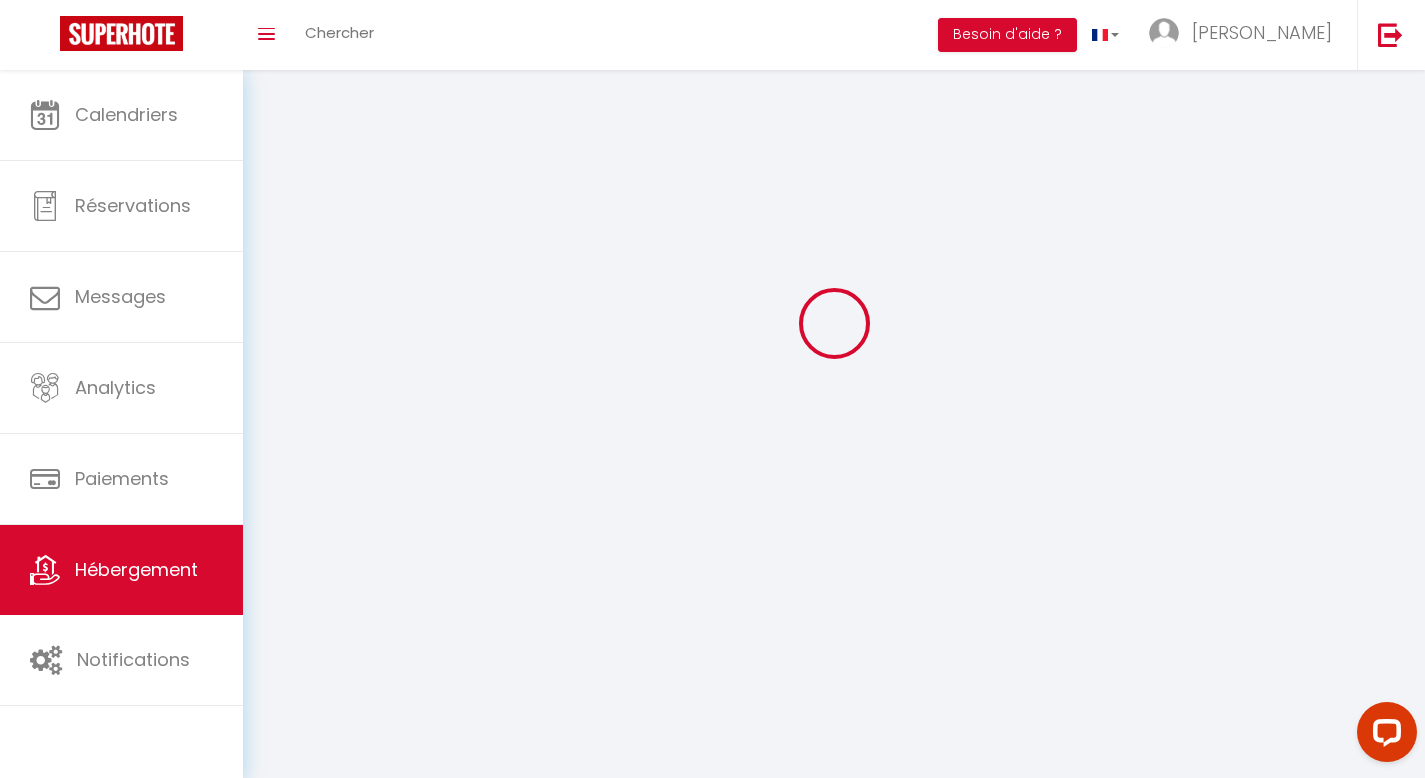 scroll, scrollTop: 0, scrollLeft: 0, axis: both 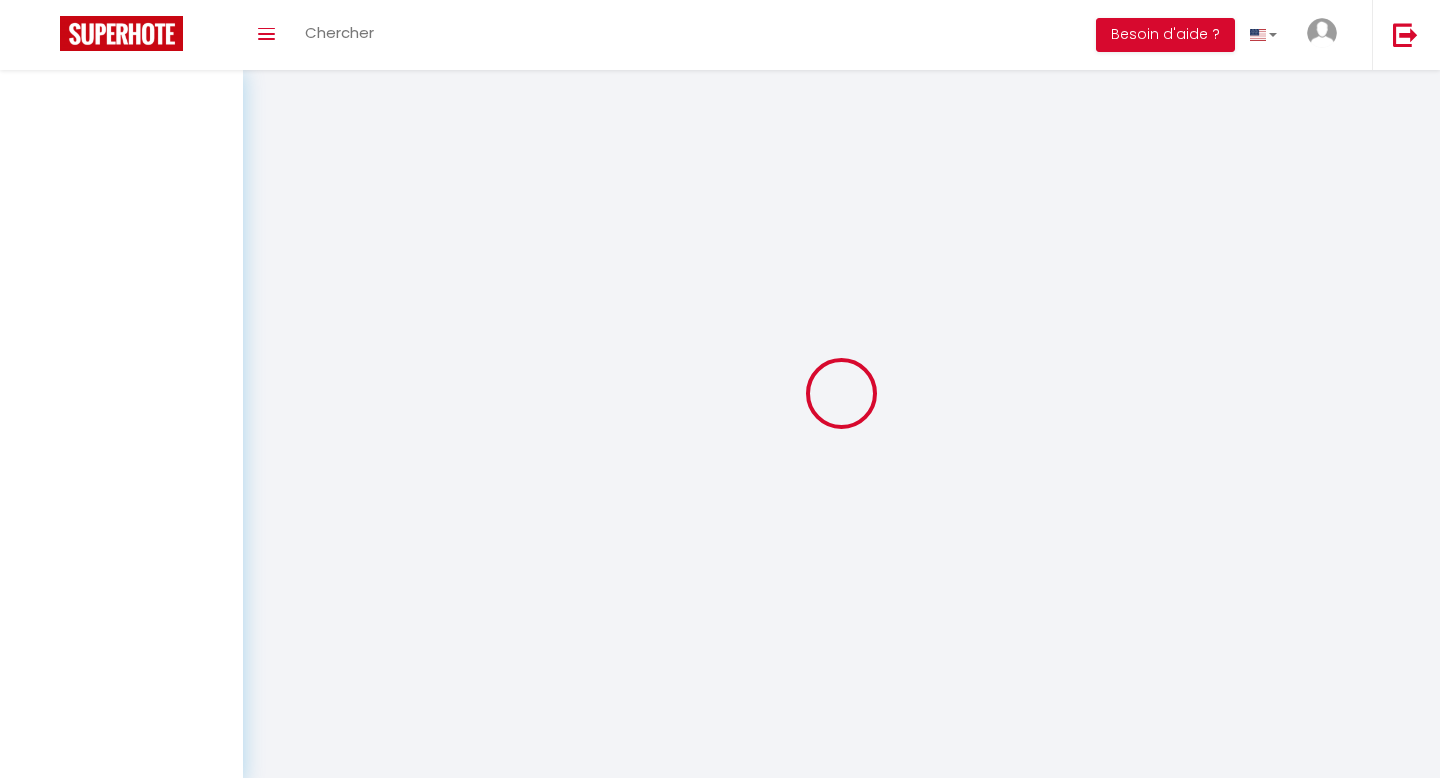 select on "3" 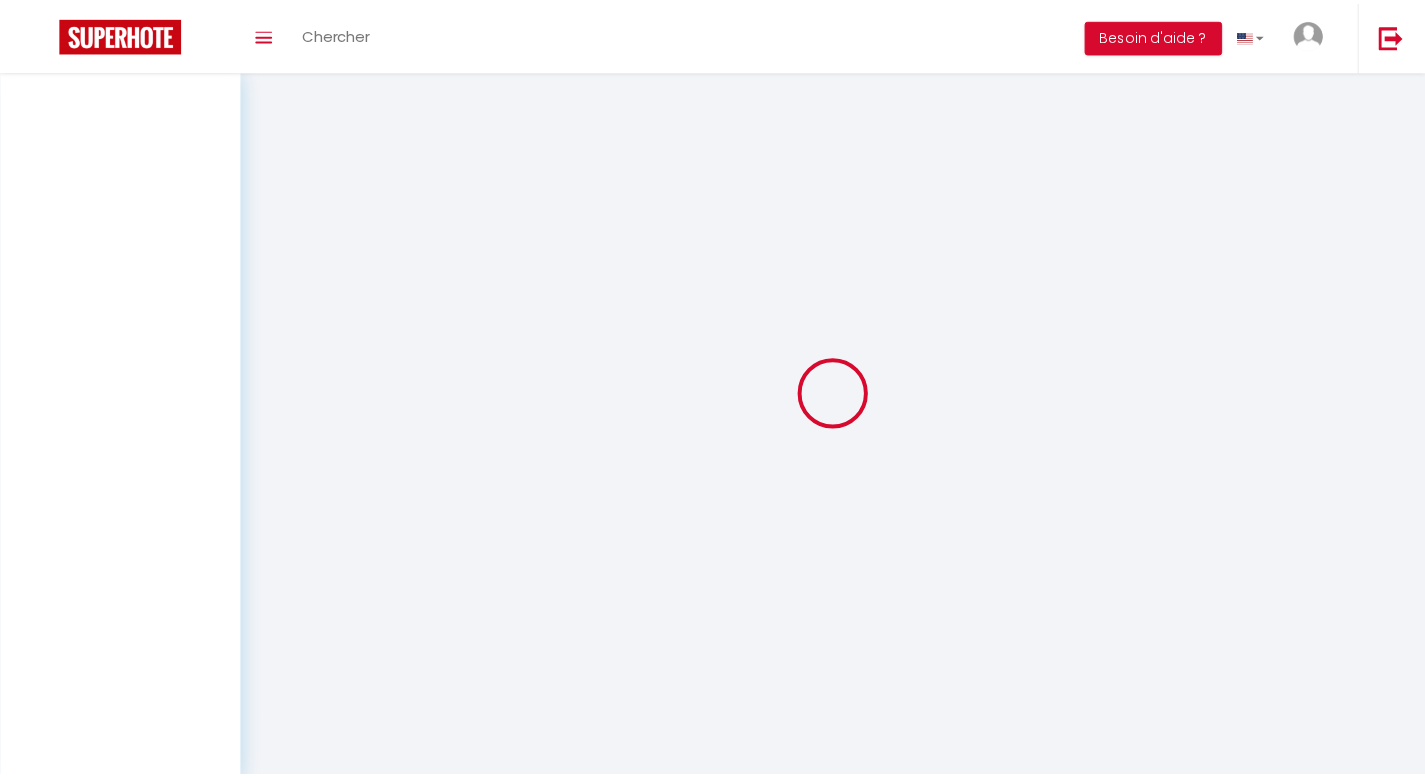 scroll, scrollTop: 0, scrollLeft: 0, axis: both 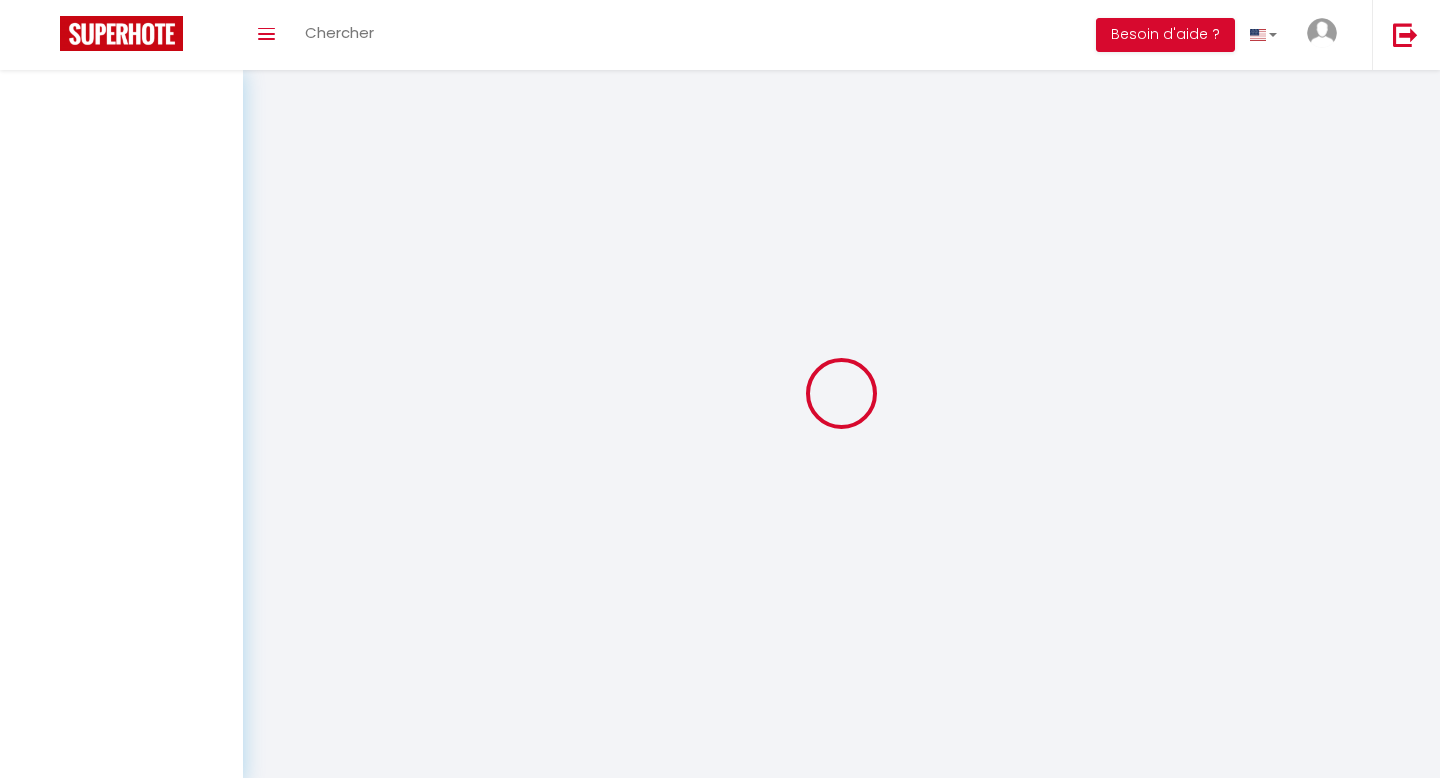 select 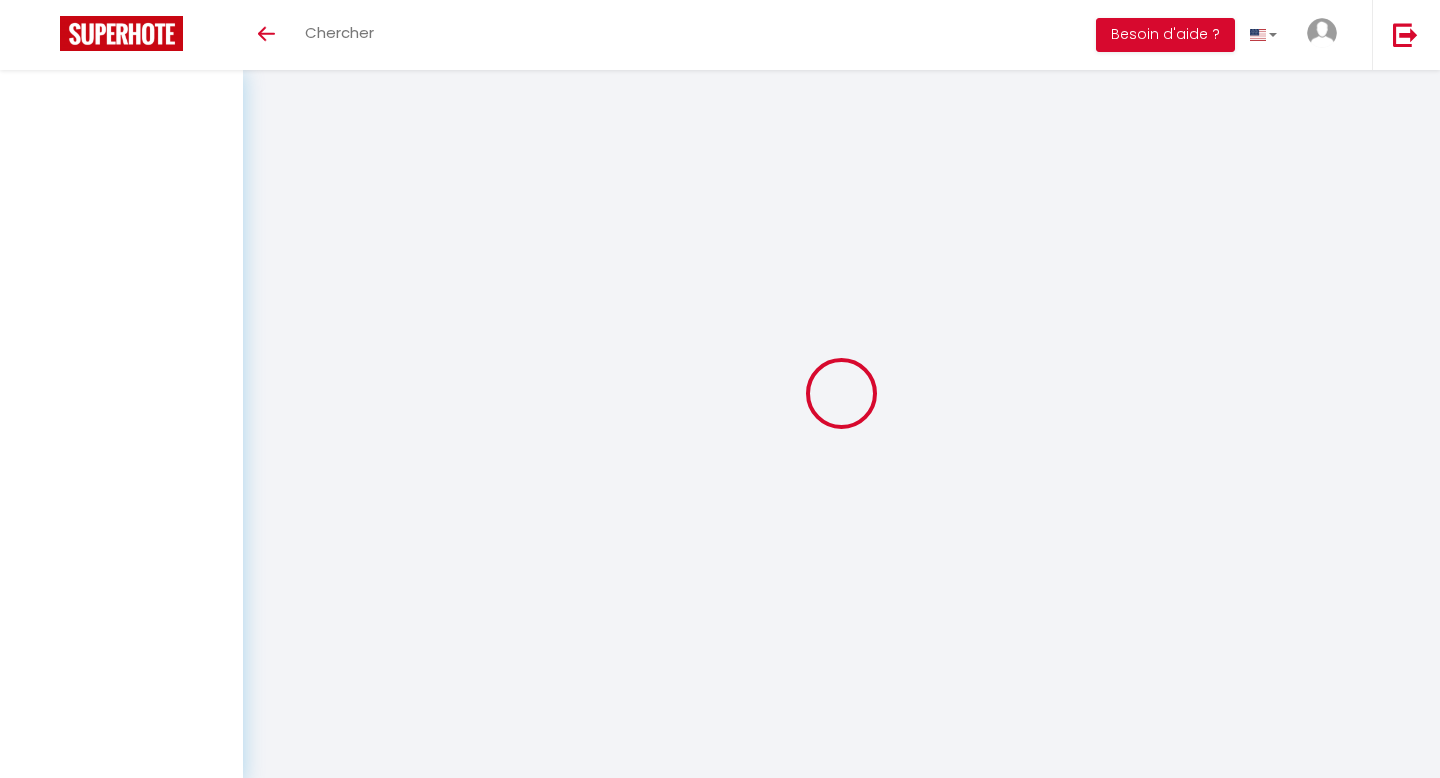 select 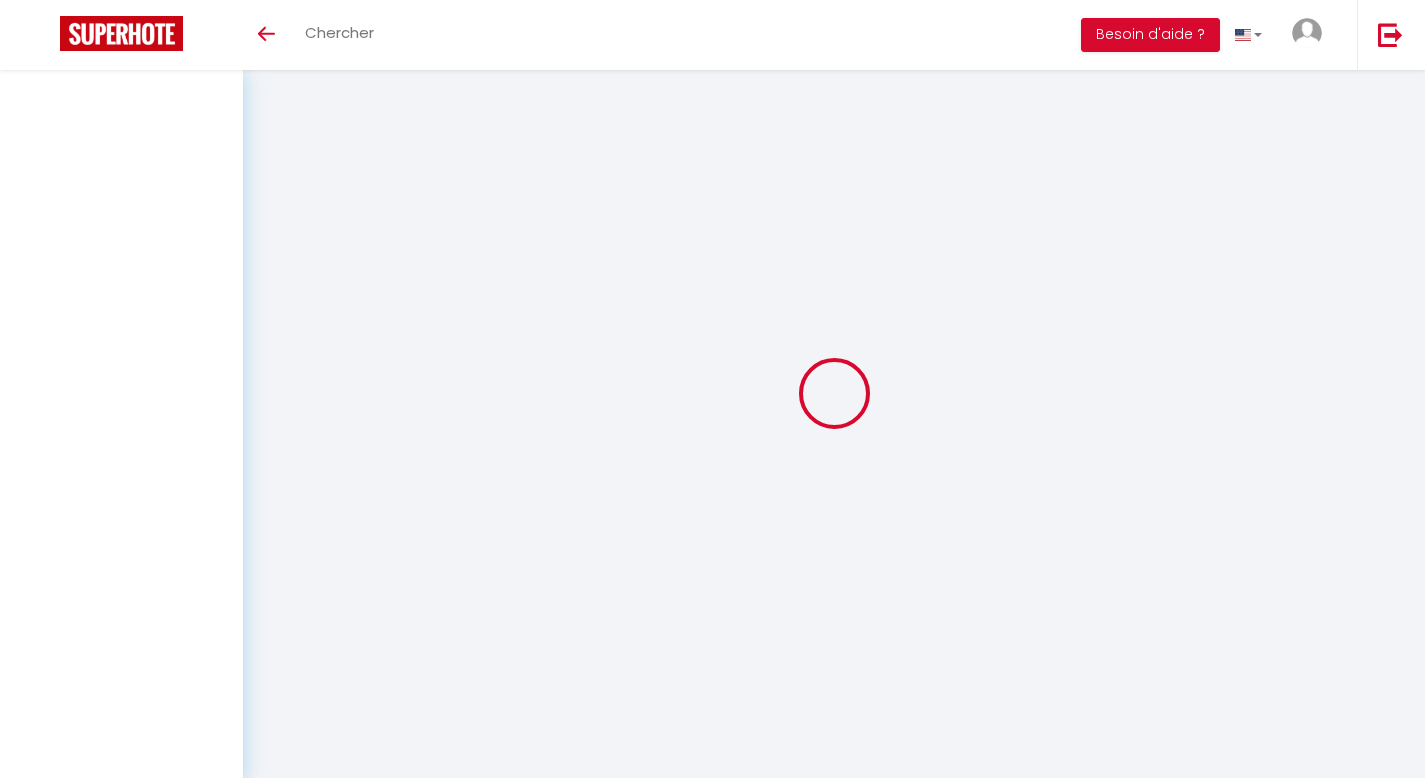 select 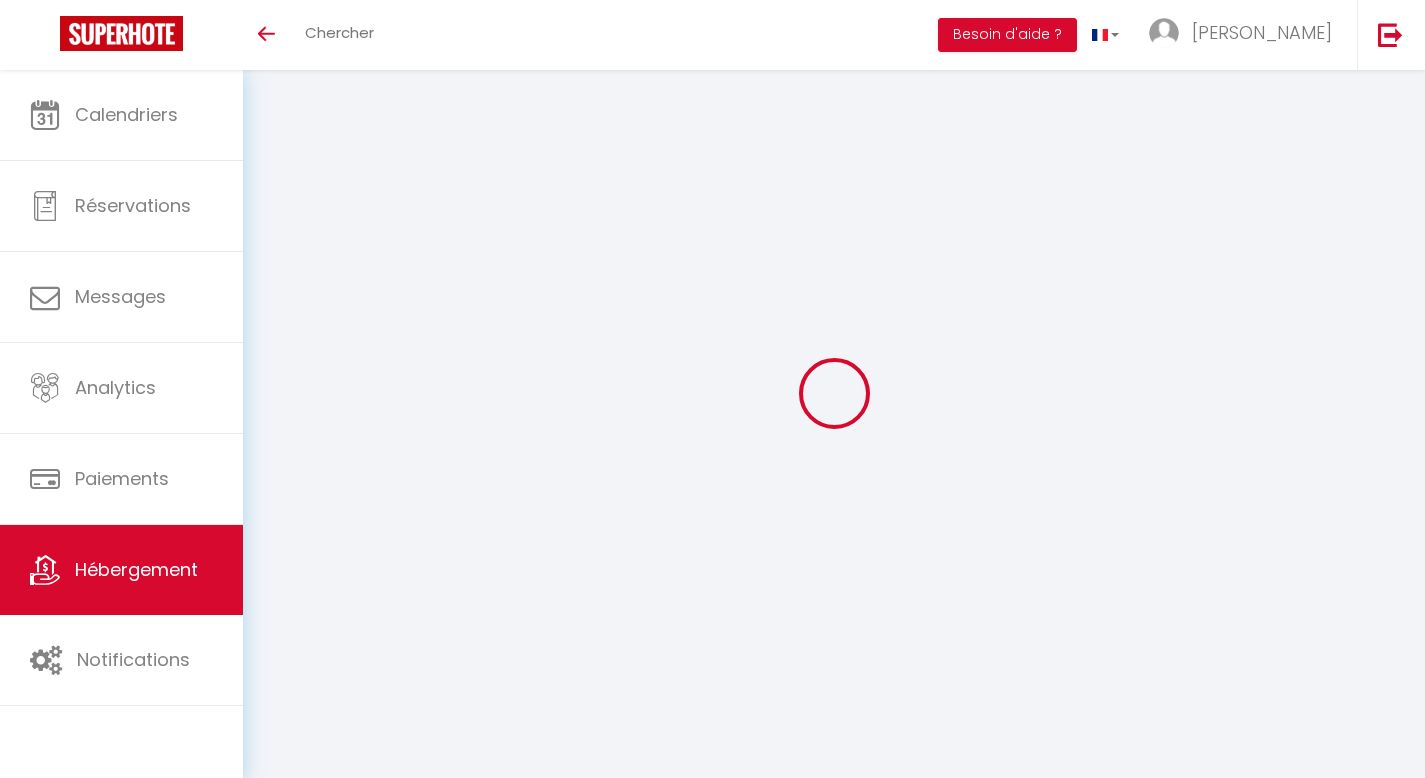 select 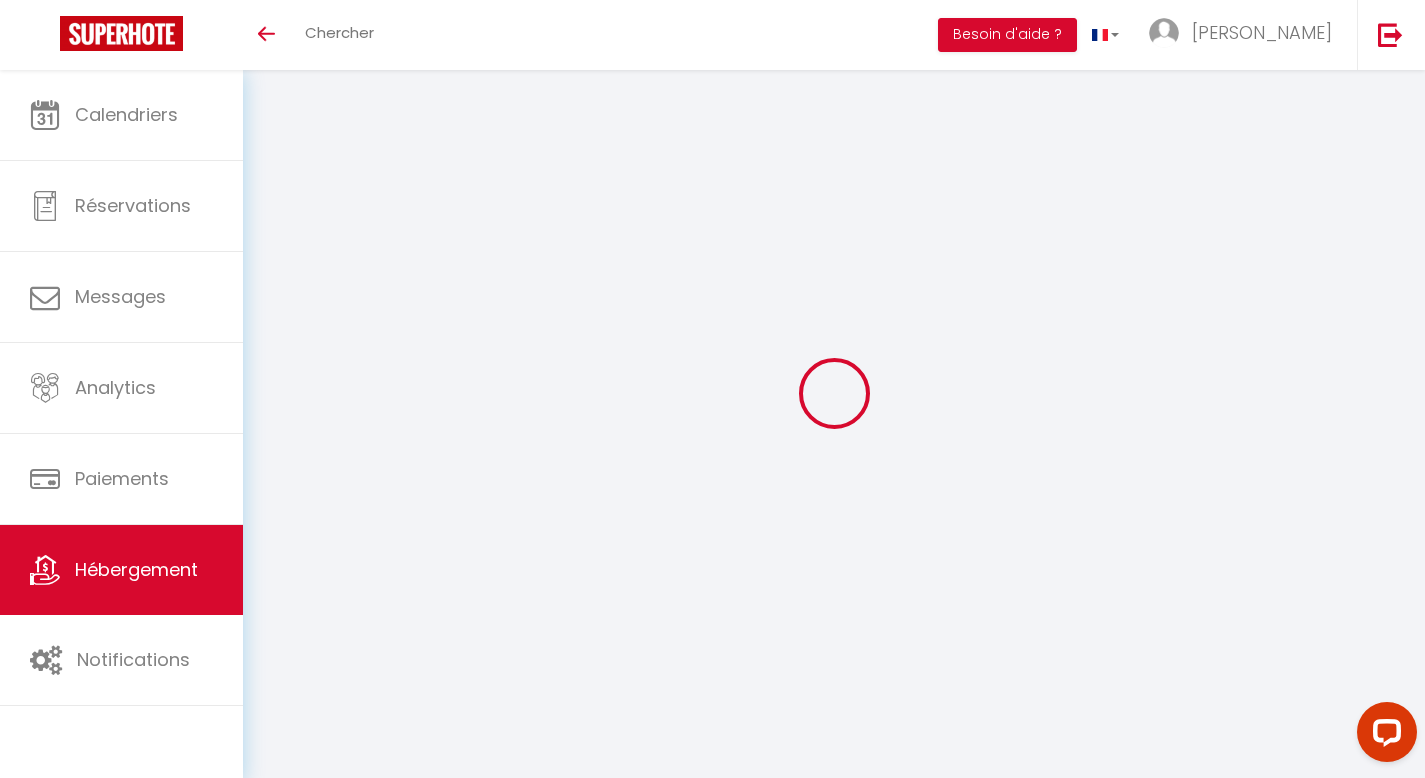 scroll, scrollTop: 0, scrollLeft: 0, axis: both 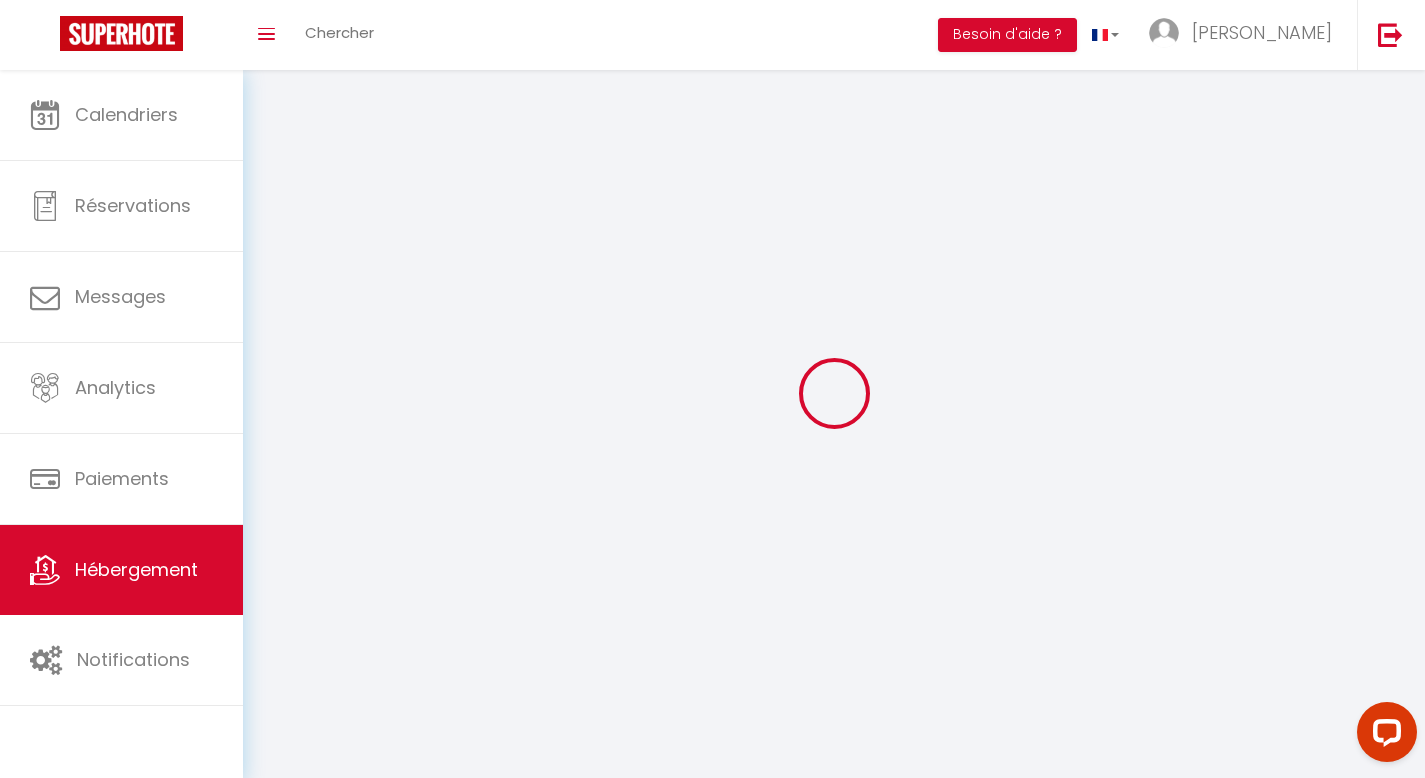 checkbox on "false" 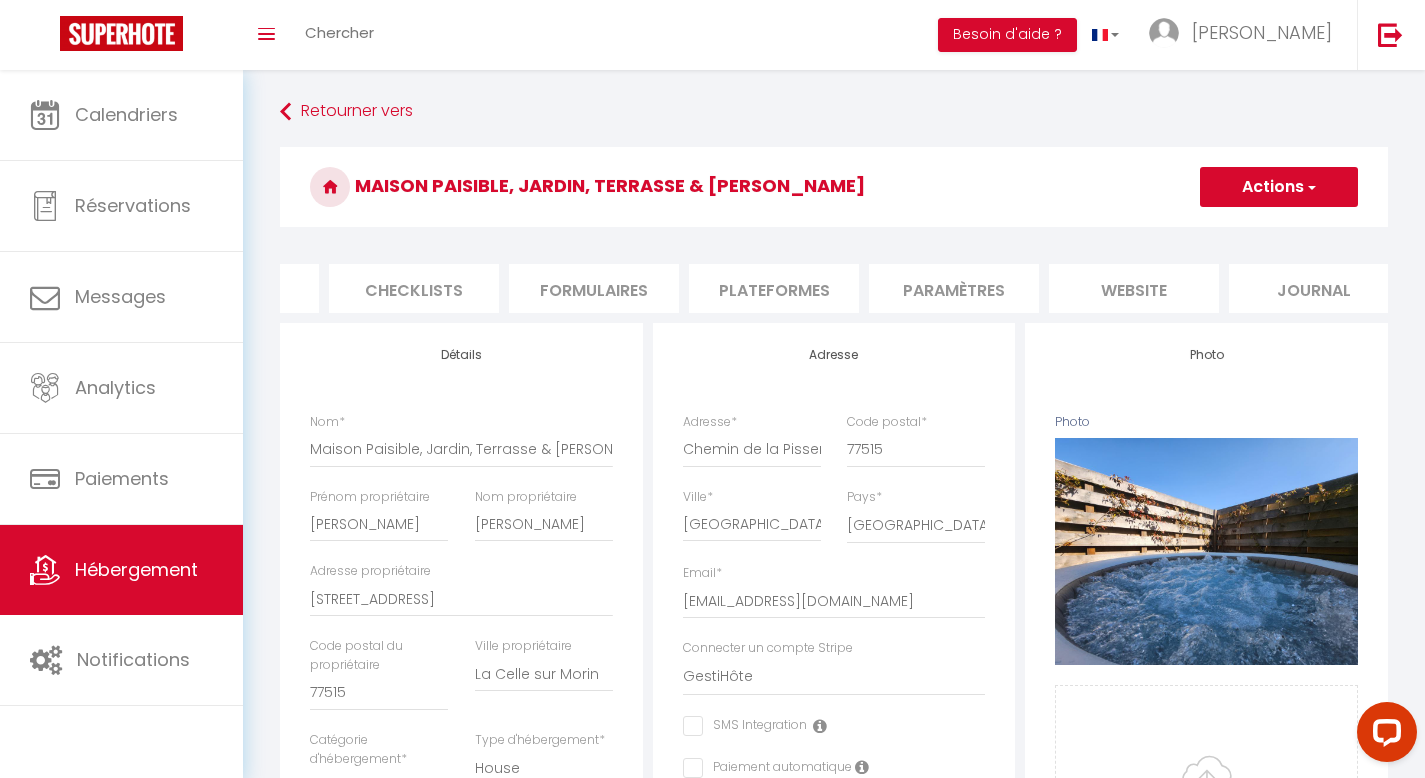 scroll, scrollTop: 0, scrollLeft: 692, axis: horizontal 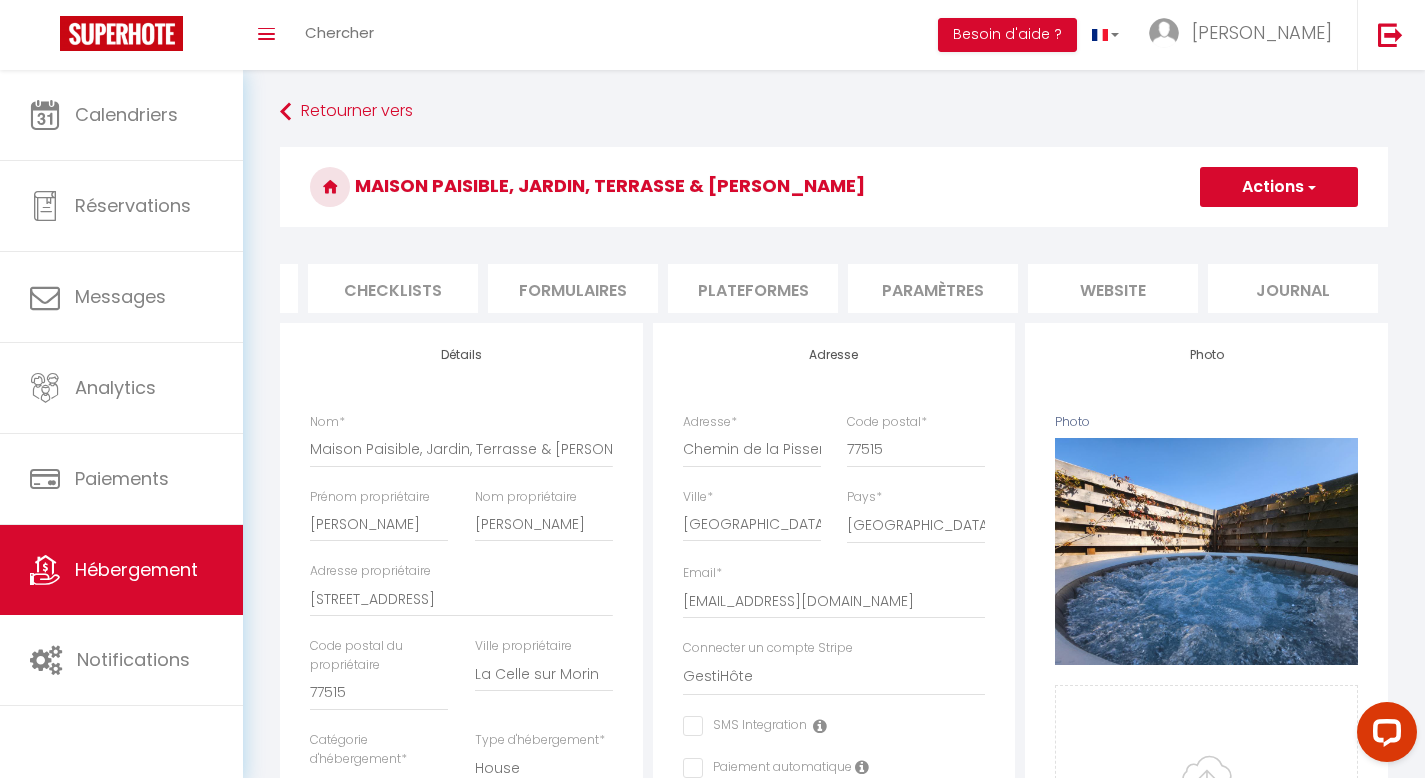 click on "Plateformes" at bounding box center (753, 288) 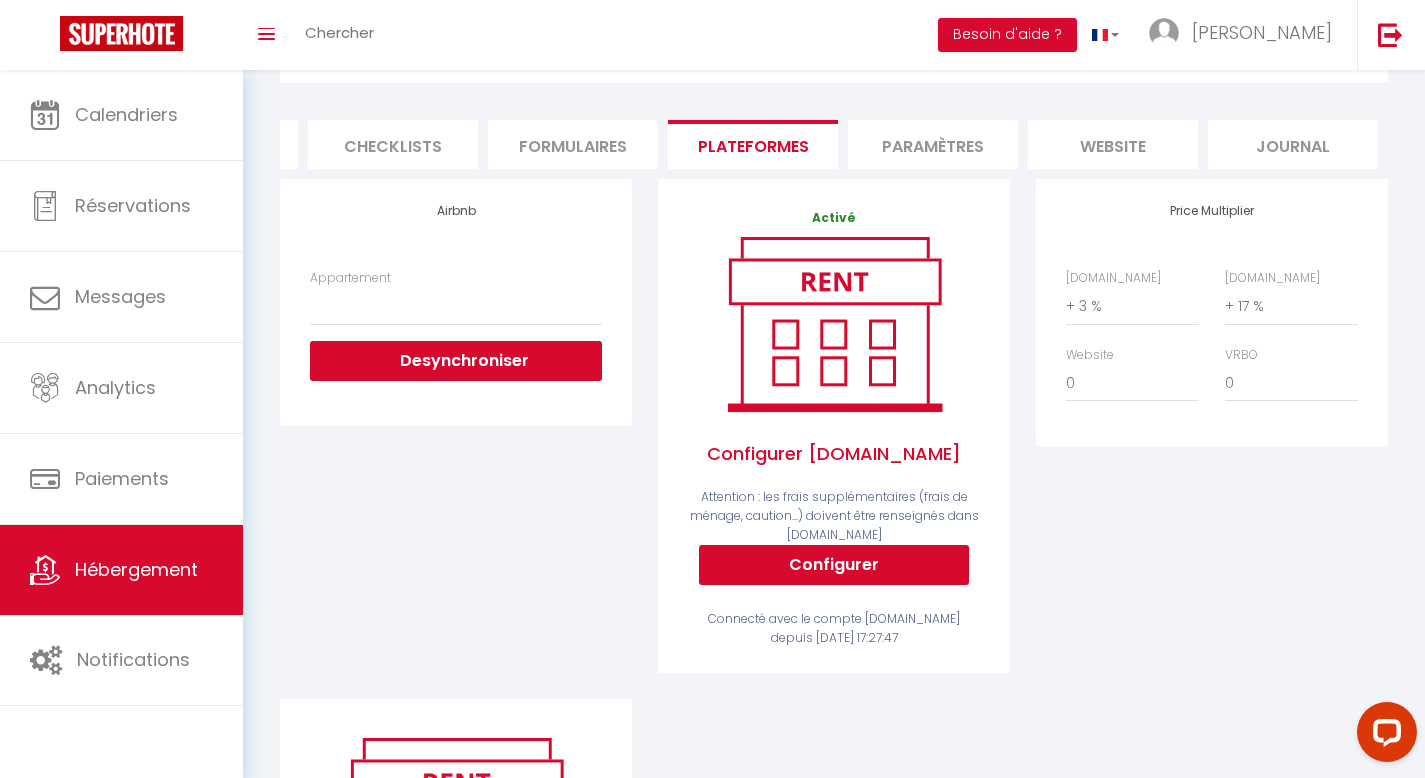 scroll, scrollTop: 141, scrollLeft: 0, axis: vertical 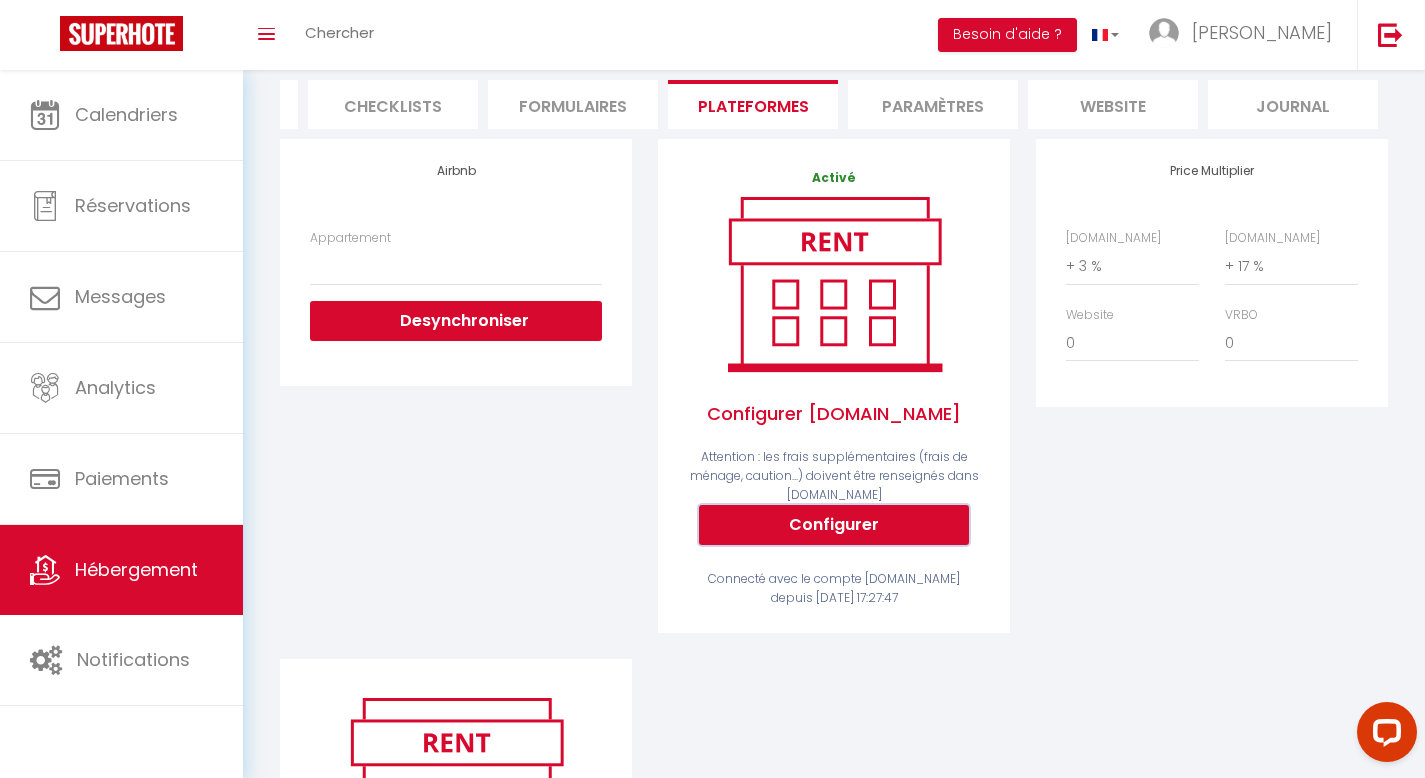 click on "Configurer" at bounding box center (834, 525) 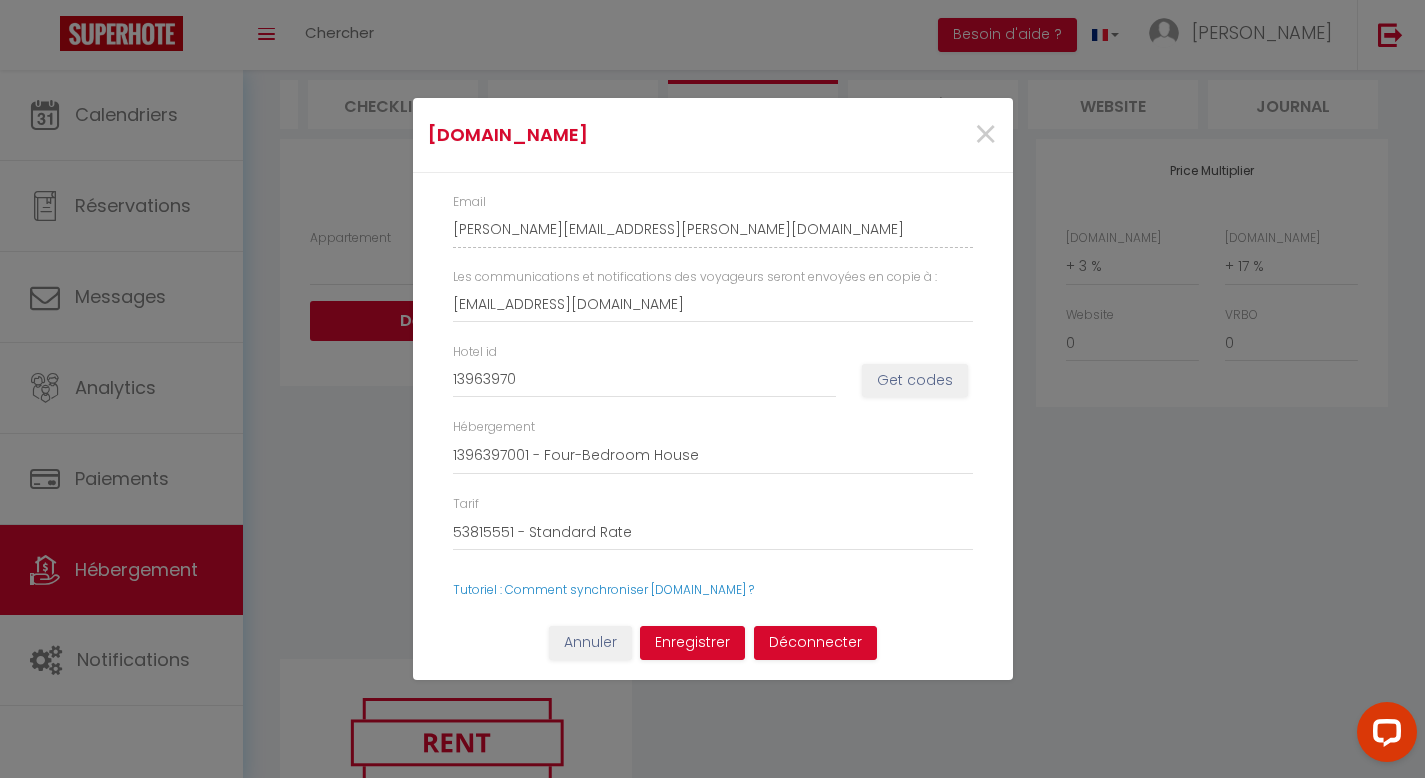 scroll, scrollTop: 0, scrollLeft: 677, axis: horizontal 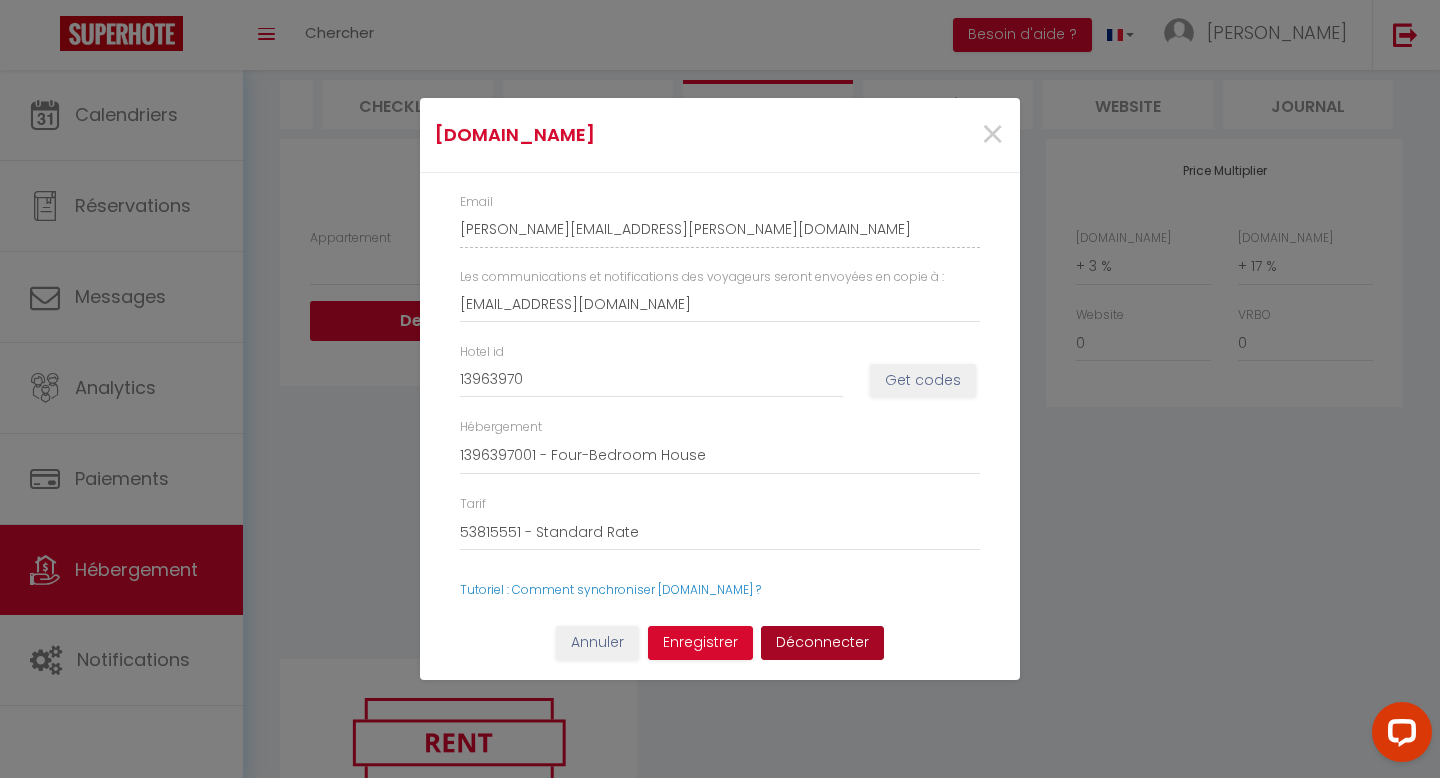 click on "Déconnecter" at bounding box center (822, 643) 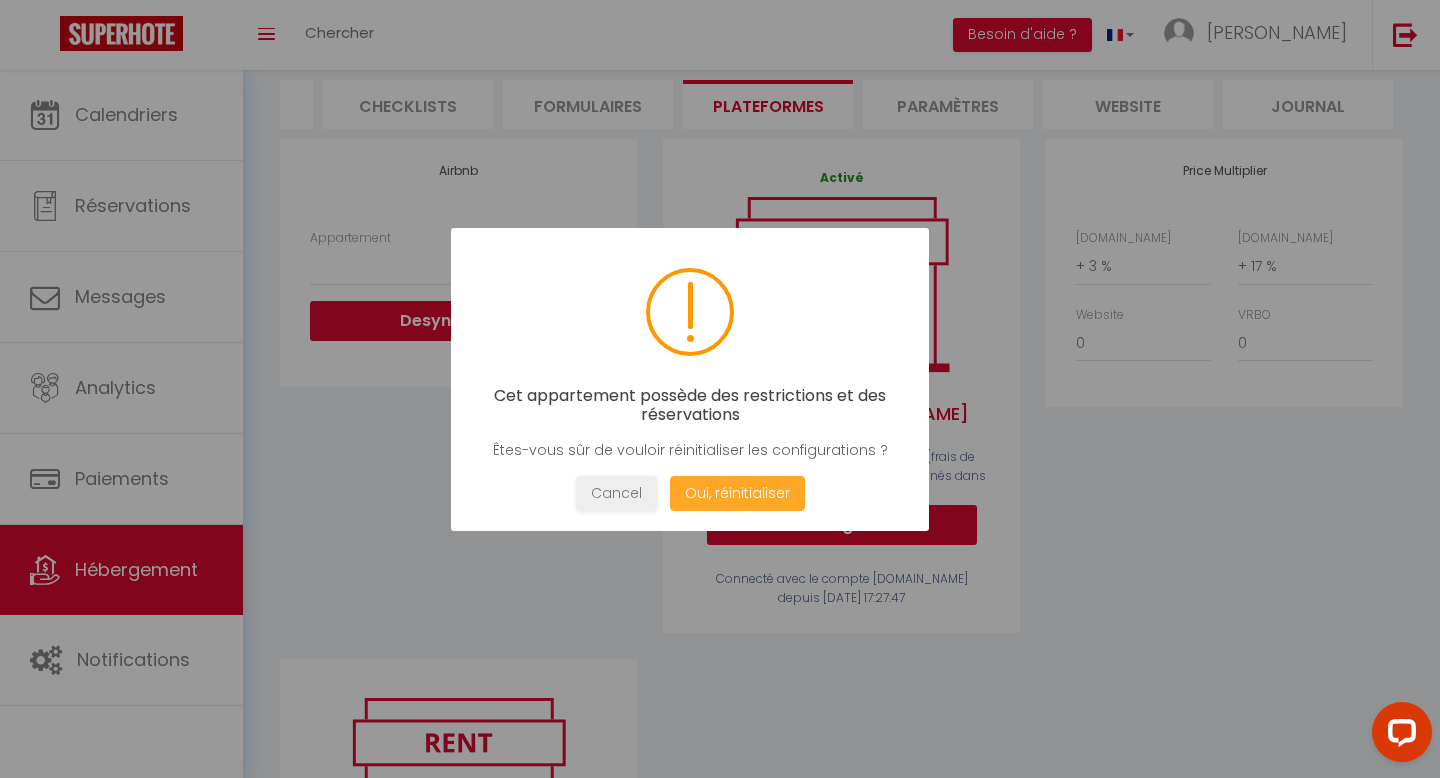 click on "Oui, réinitialiser" at bounding box center (737, 493) 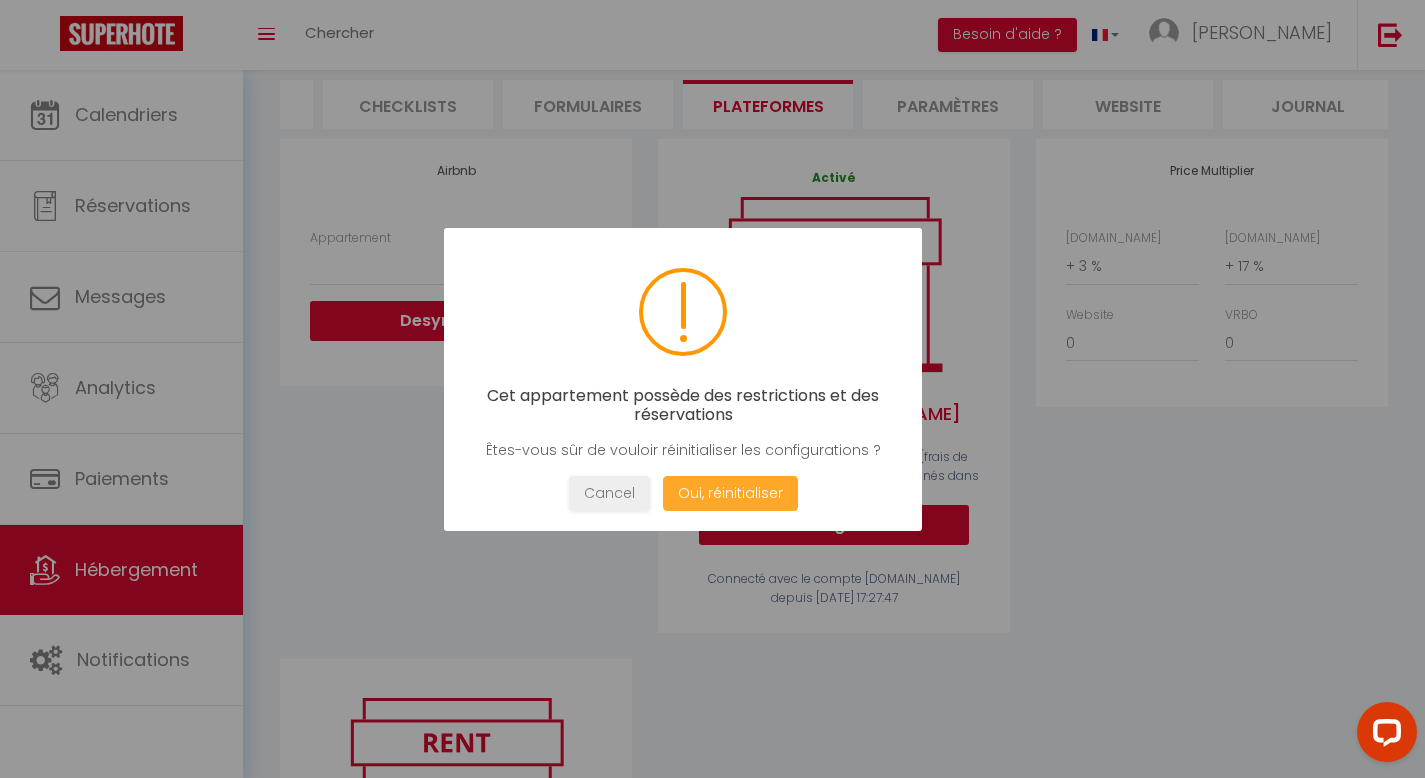 select 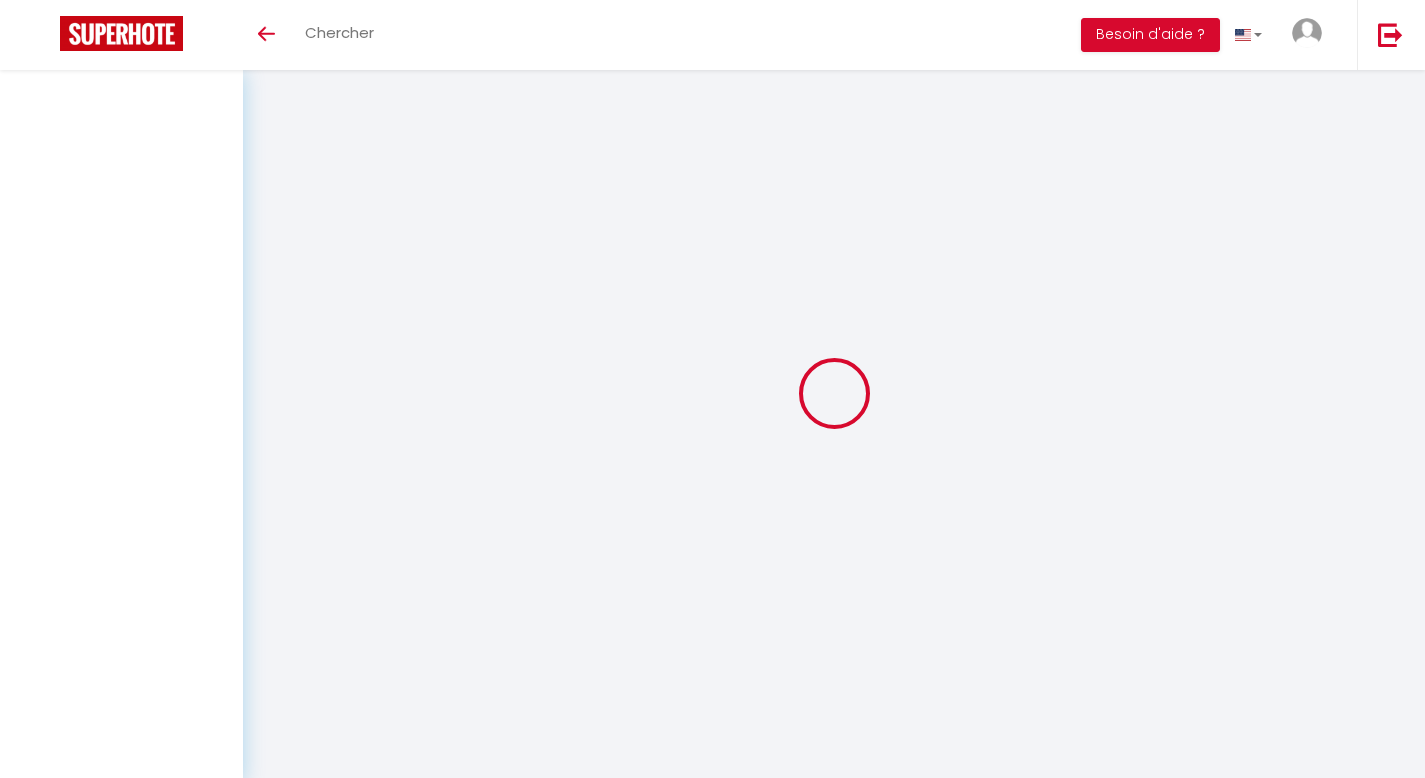 scroll, scrollTop: 70, scrollLeft: 0, axis: vertical 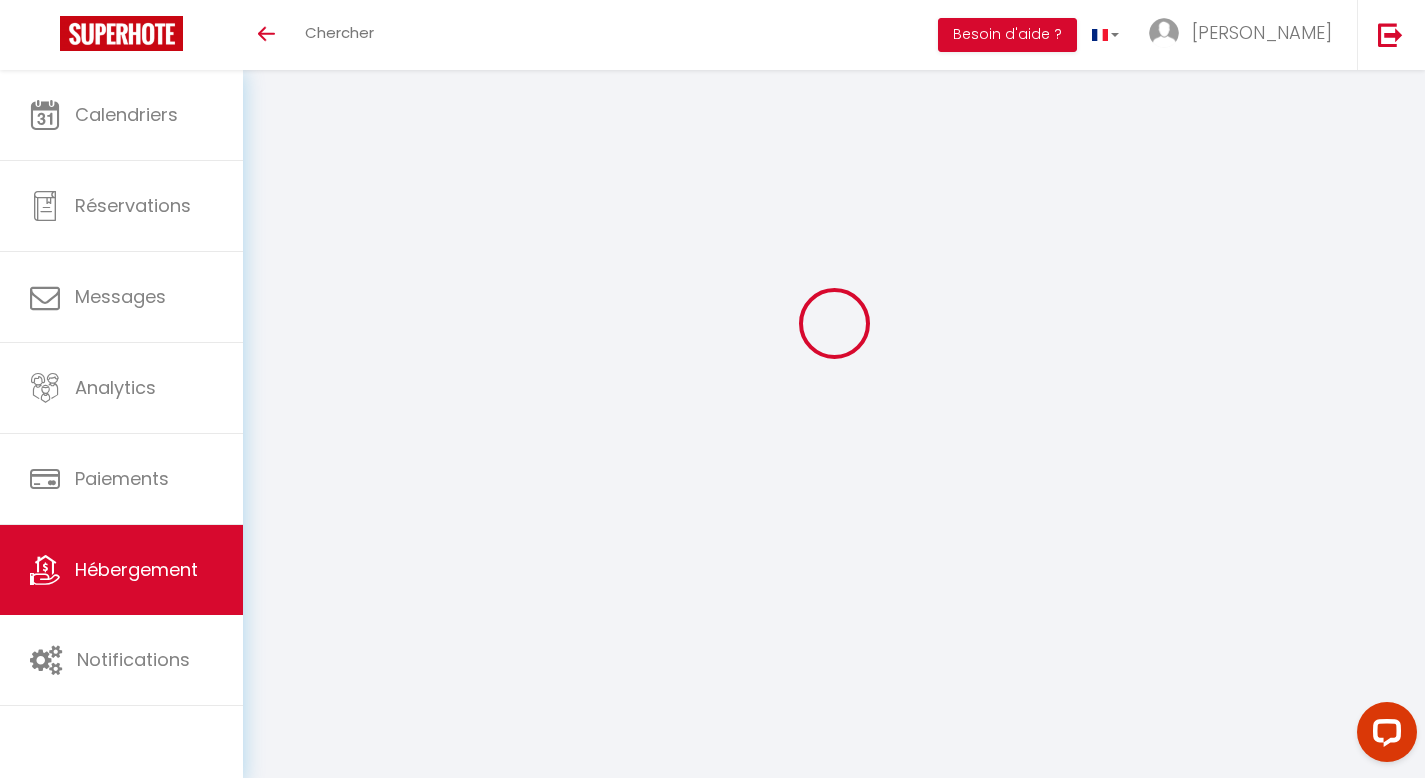 select on "+ 3 %" 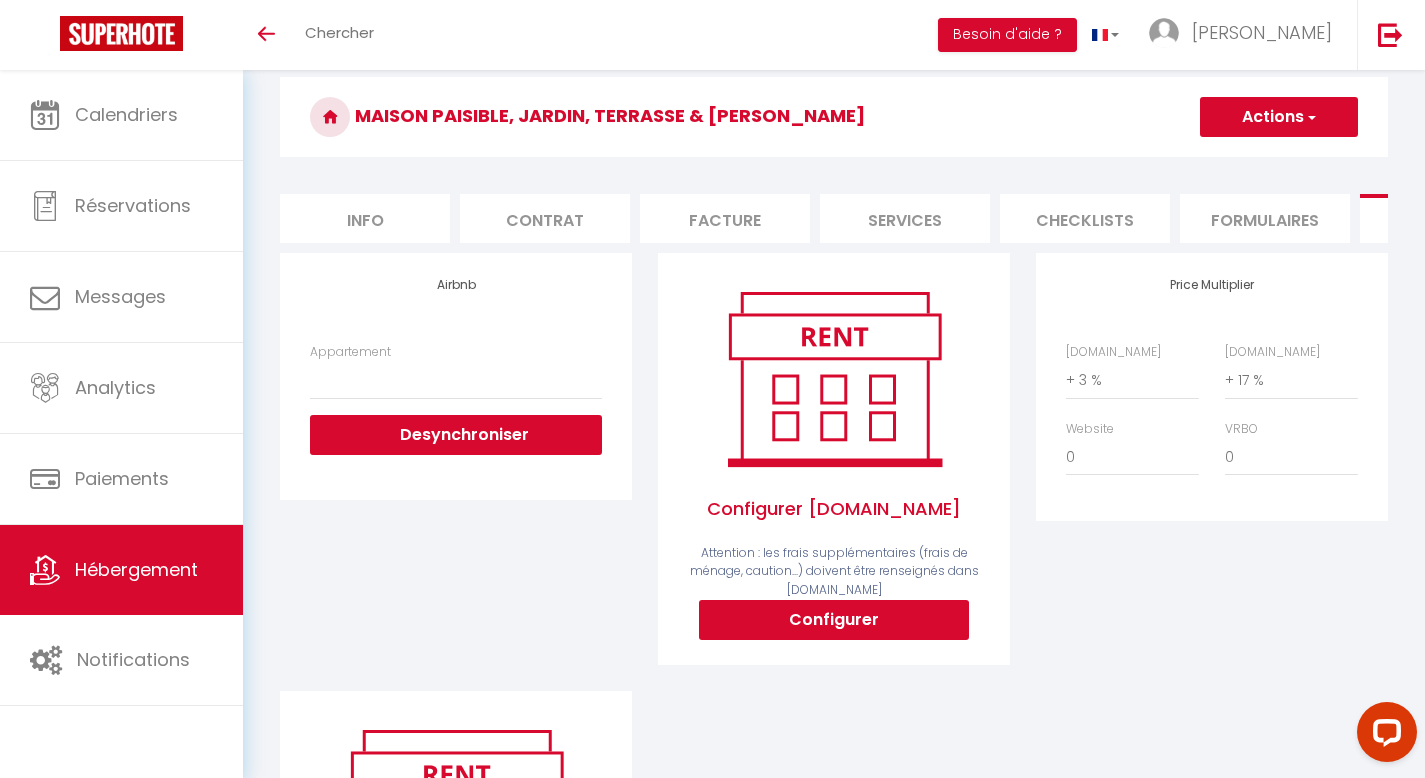 select 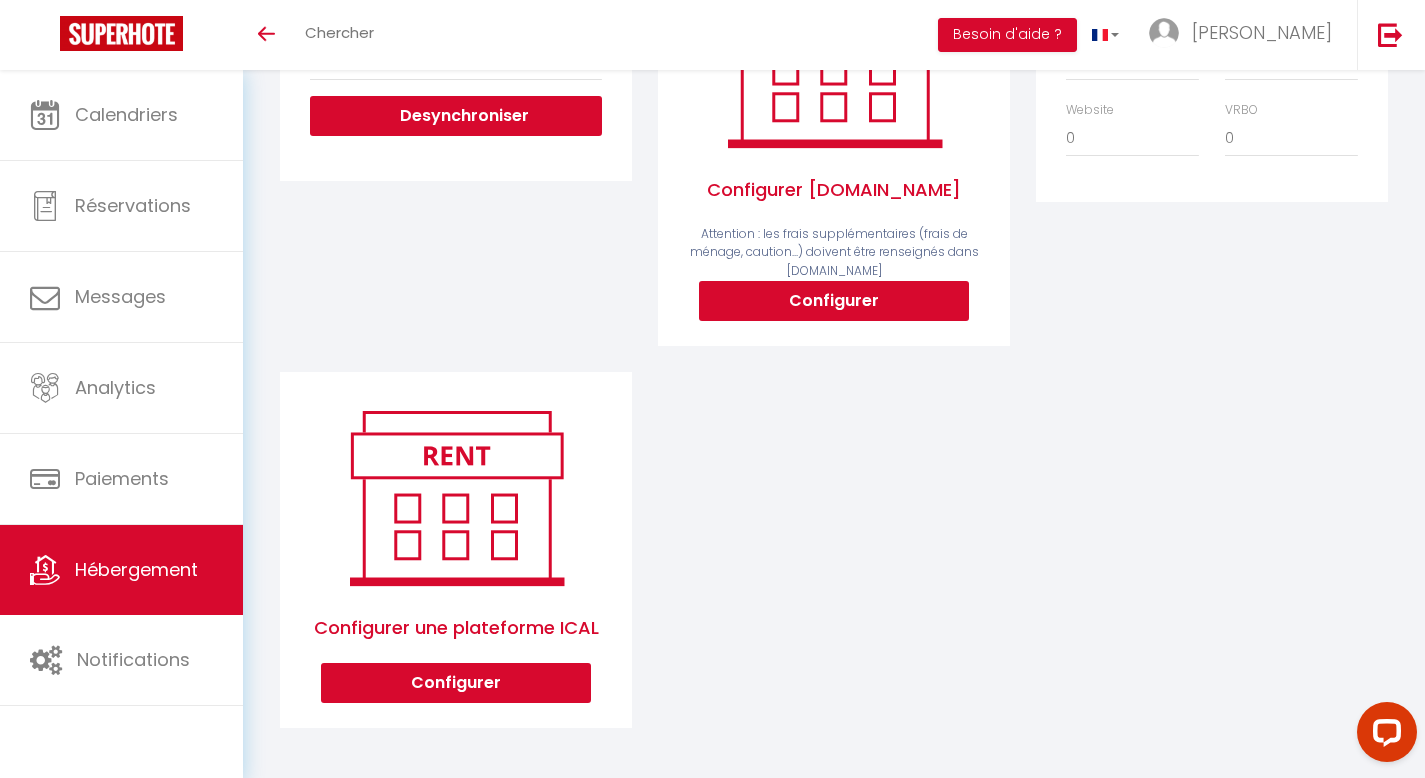 scroll, scrollTop: 404, scrollLeft: 0, axis: vertical 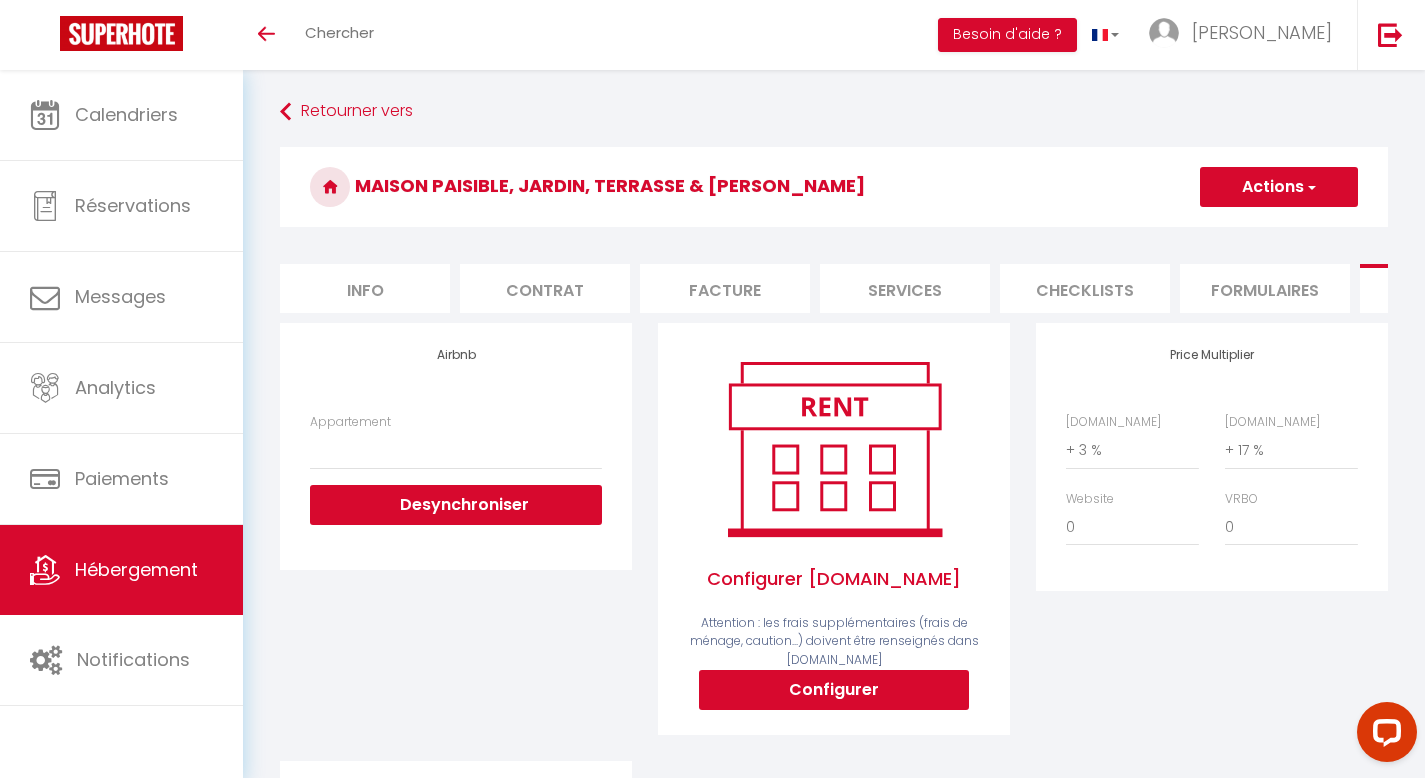 click on "Info" at bounding box center [365, 288] 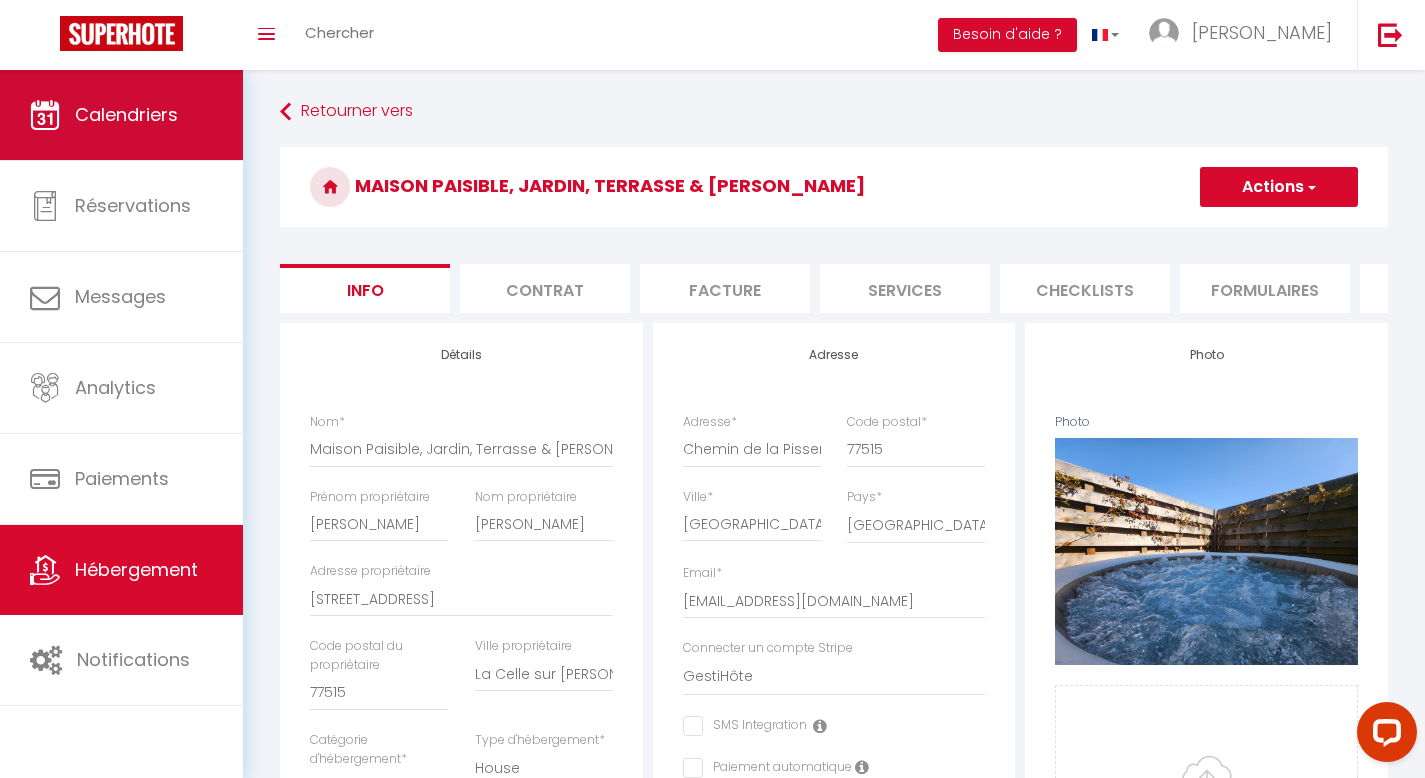 click on "Calendriers" at bounding box center (126, 114) 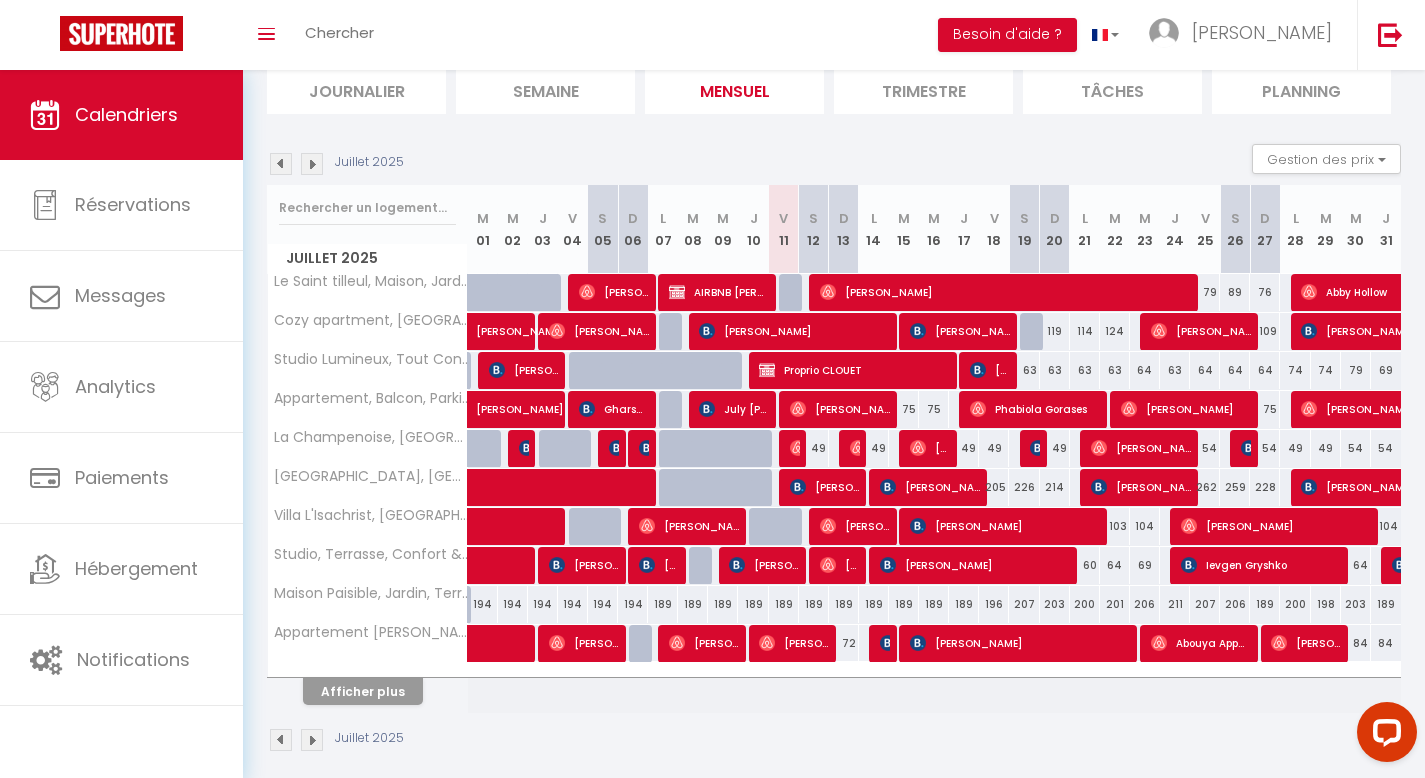 scroll, scrollTop: 134, scrollLeft: 0, axis: vertical 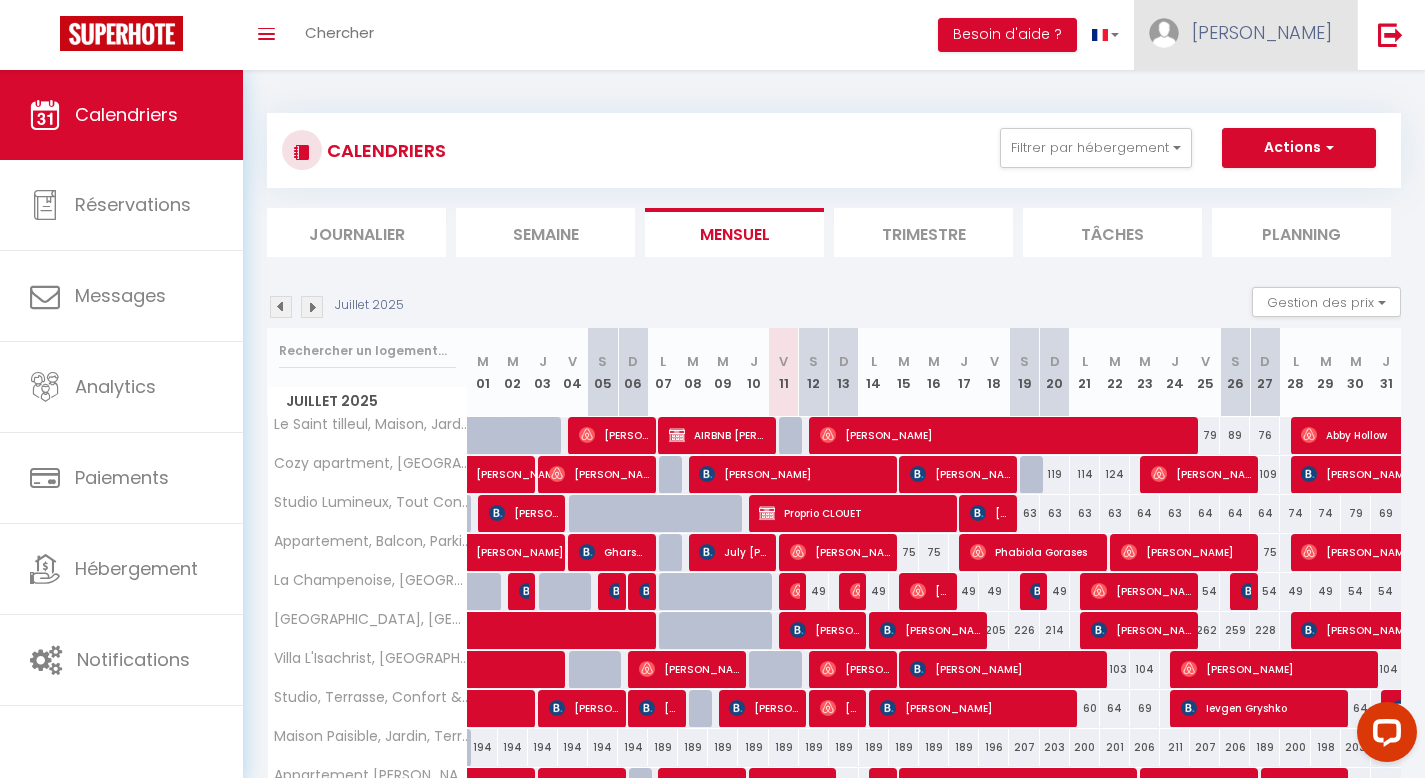 click on "[PERSON_NAME]" at bounding box center [1262, 32] 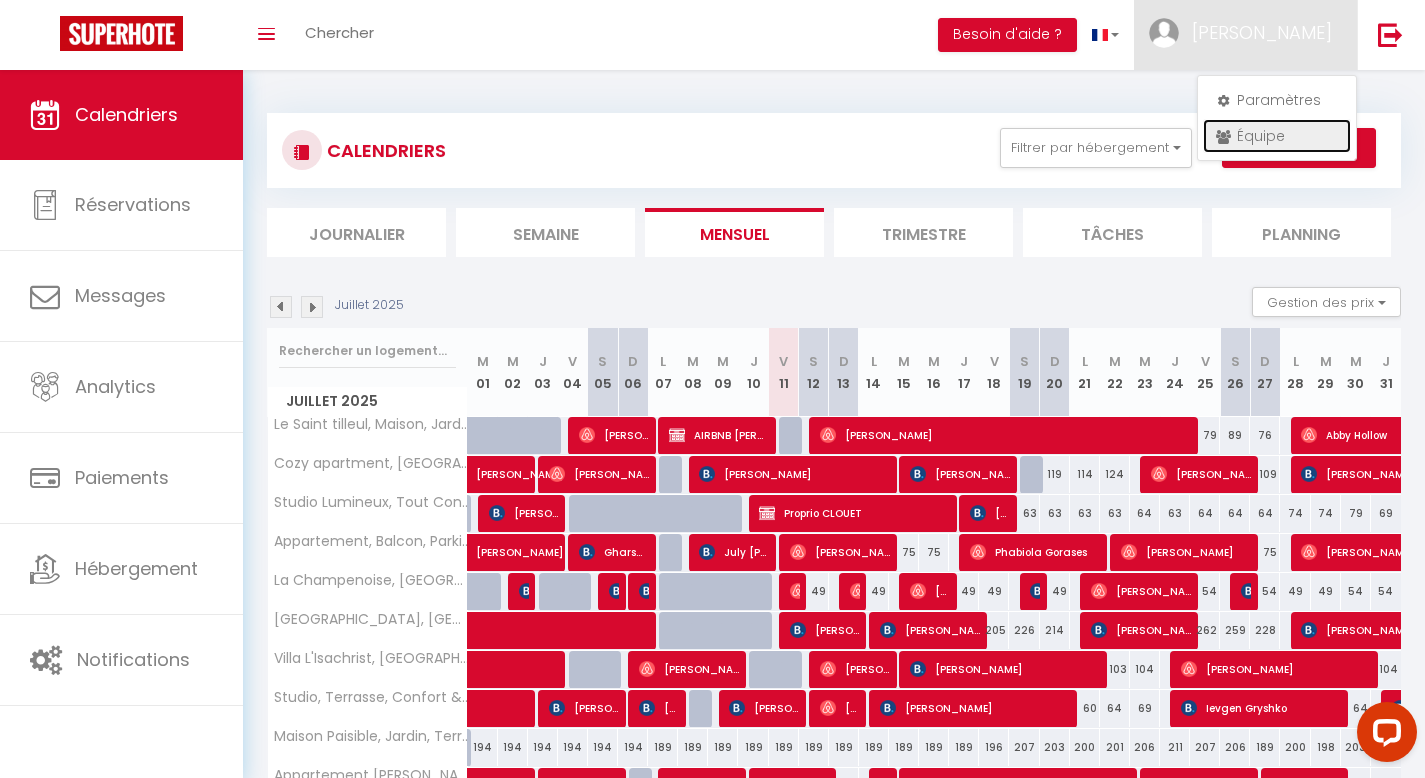 click on "Équipe" at bounding box center (1277, 136) 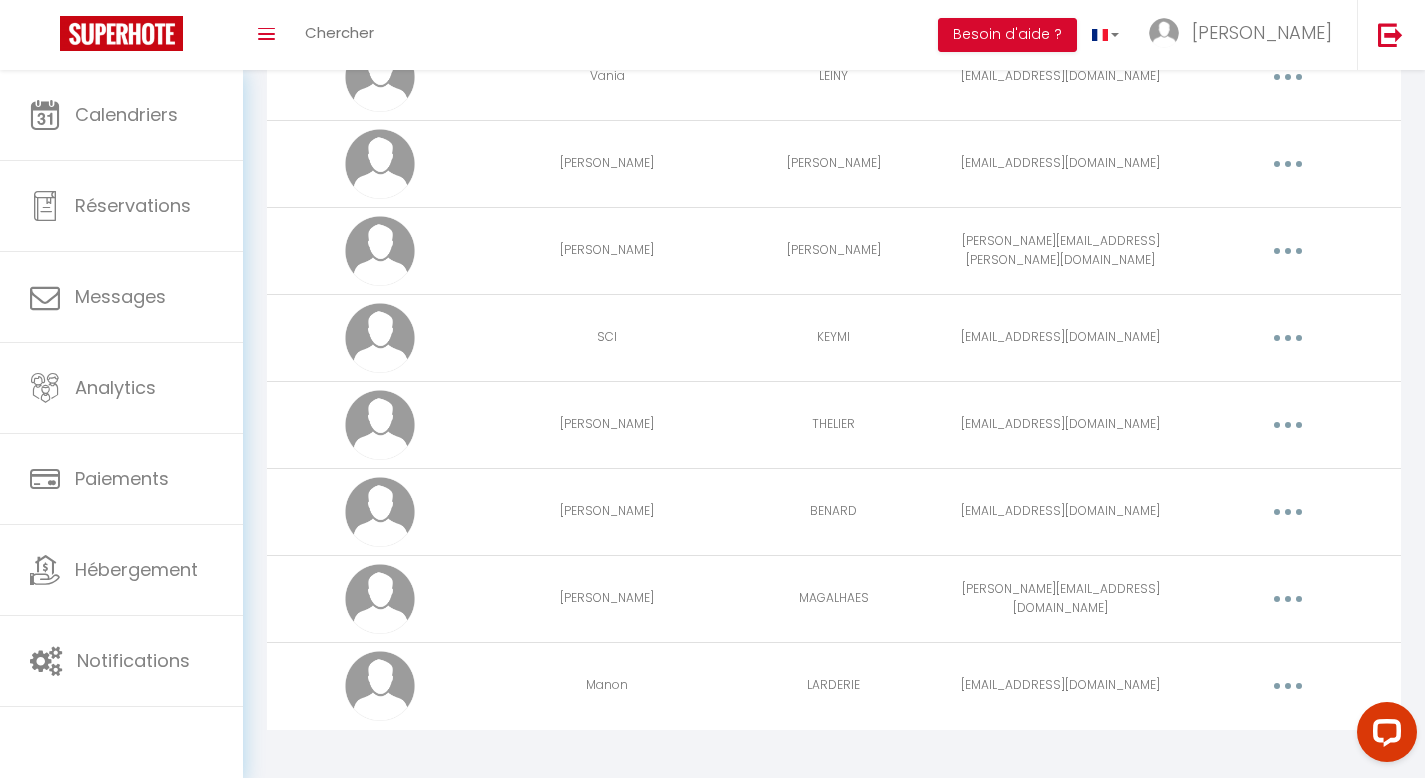scroll, scrollTop: 1173, scrollLeft: 0, axis: vertical 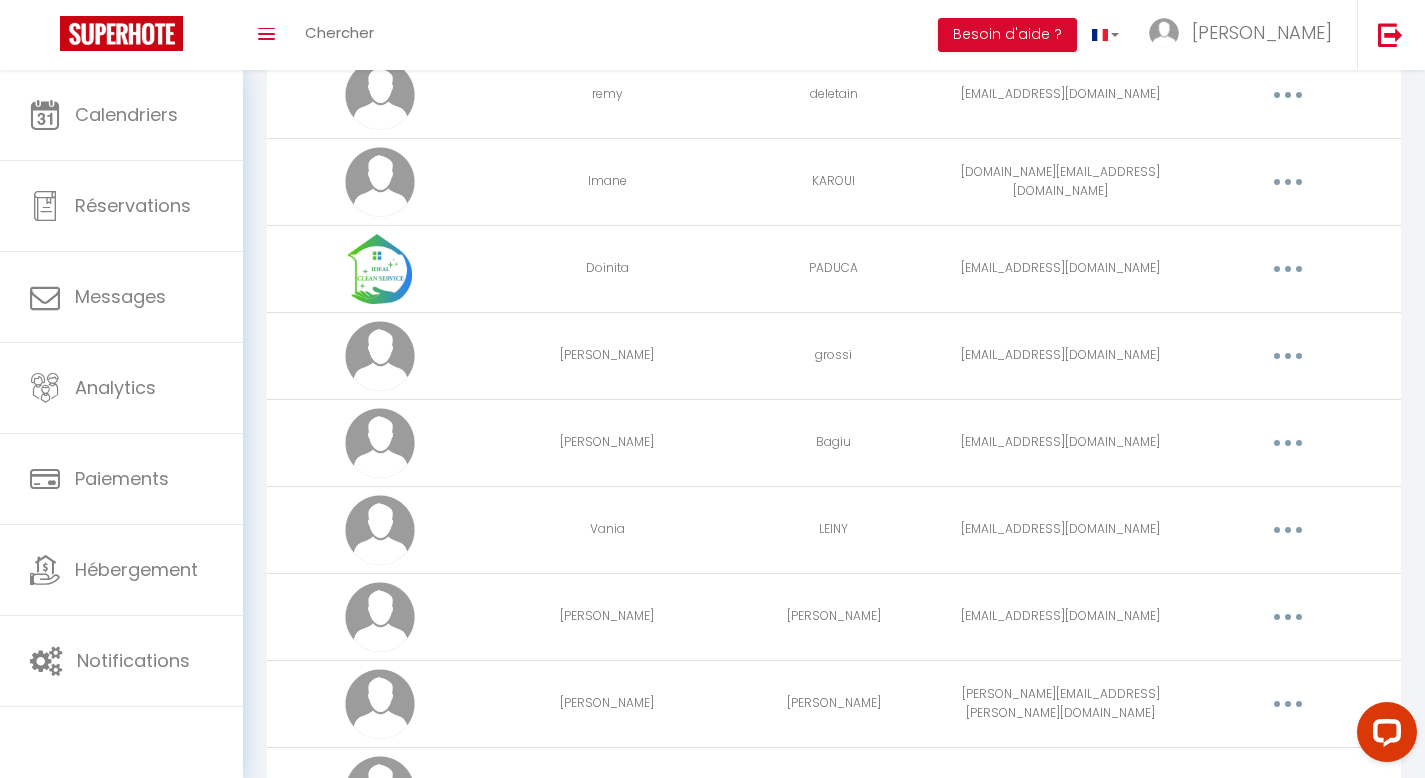 click at bounding box center (1288, 269) 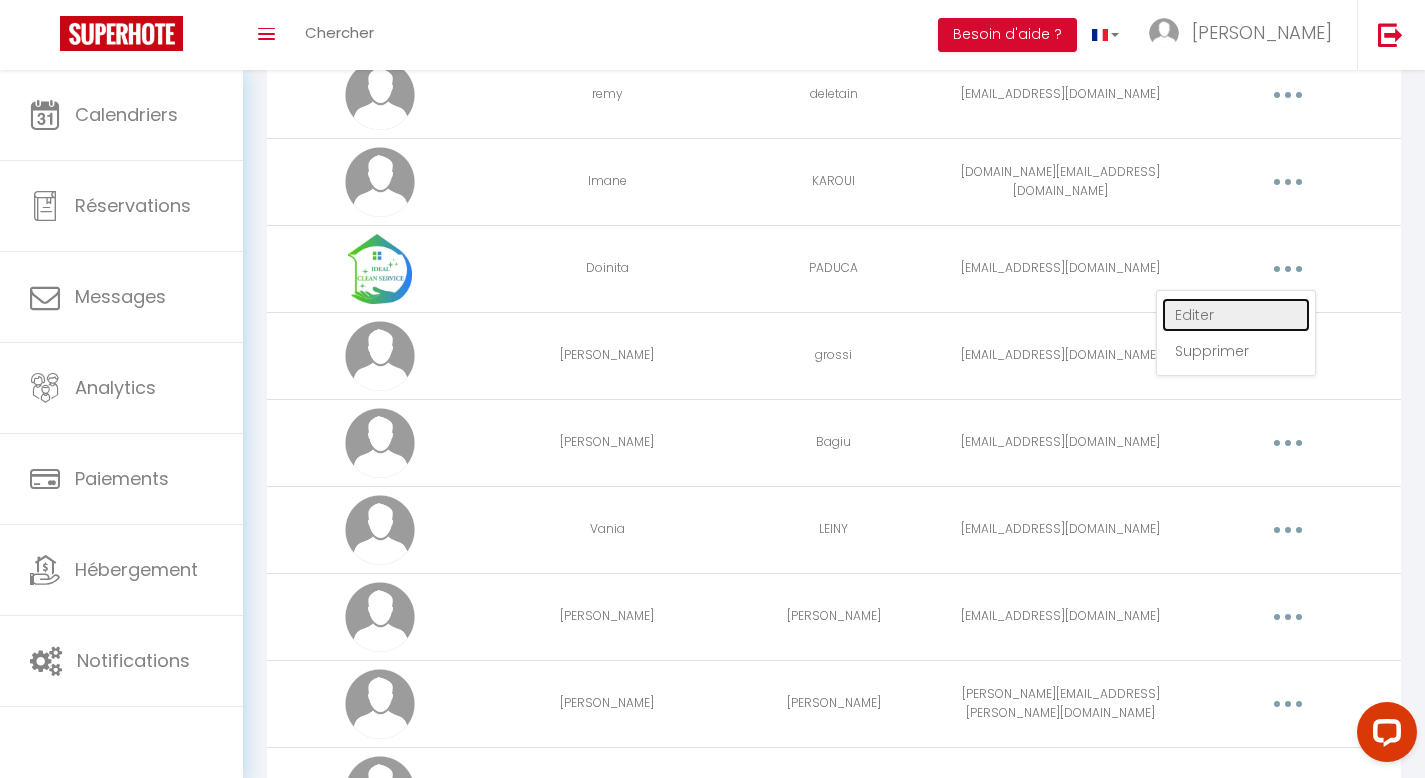 click on "Editer" at bounding box center [1236, 315] 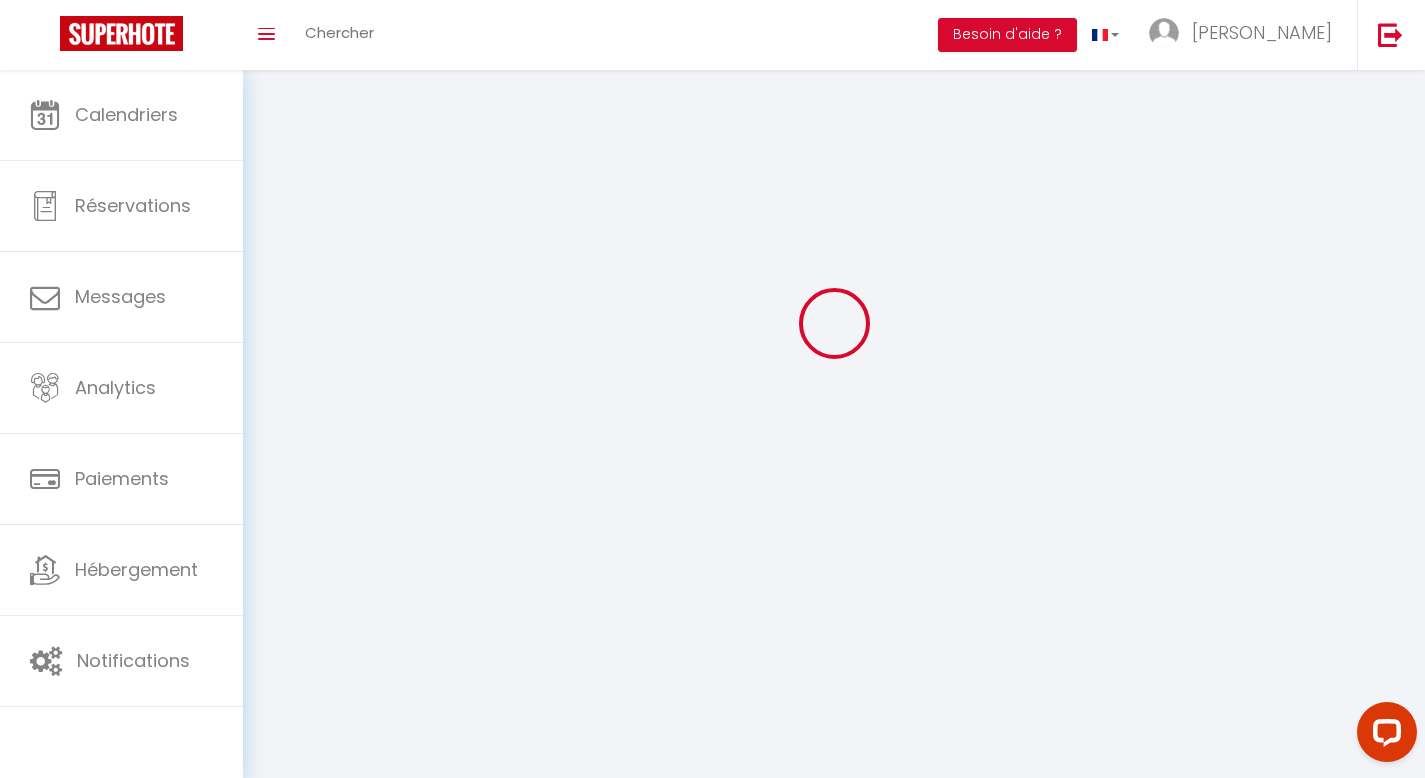 type on "Doinita" 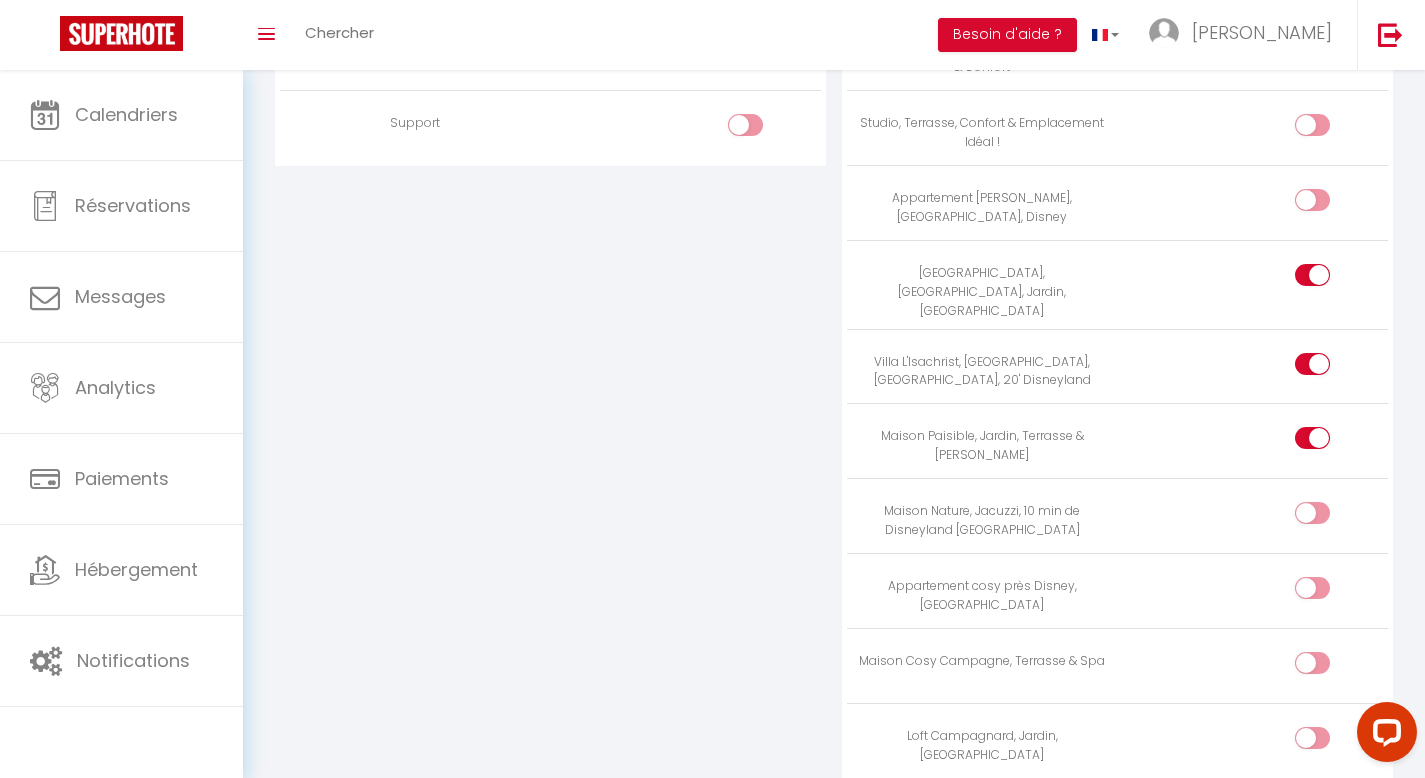 scroll, scrollTop: 2064, scrollLeft: 0, axis: vertical 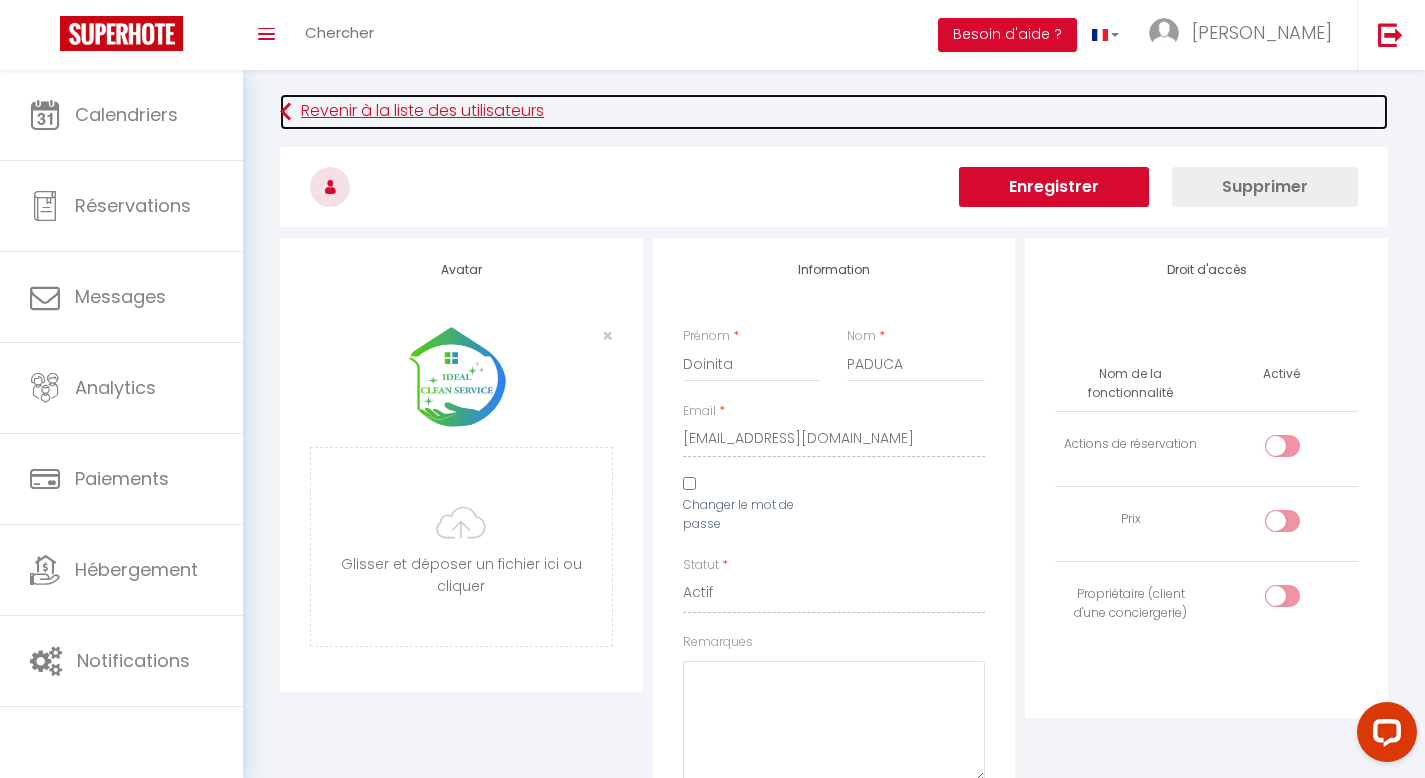 click on "Revenir à la liste des utilisateurs" at bounding box center [834, 112] 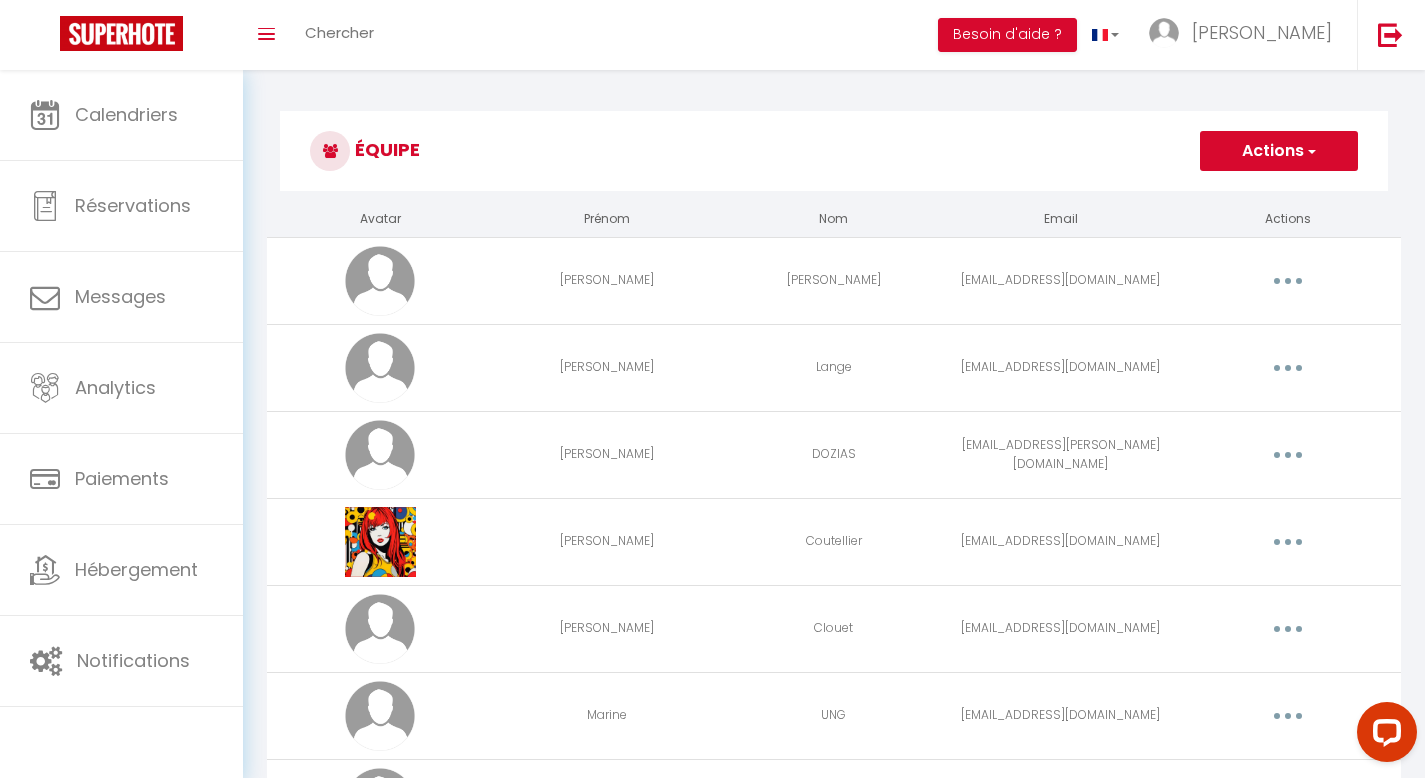 click on "Équipe" at bounding box center (834, 151) 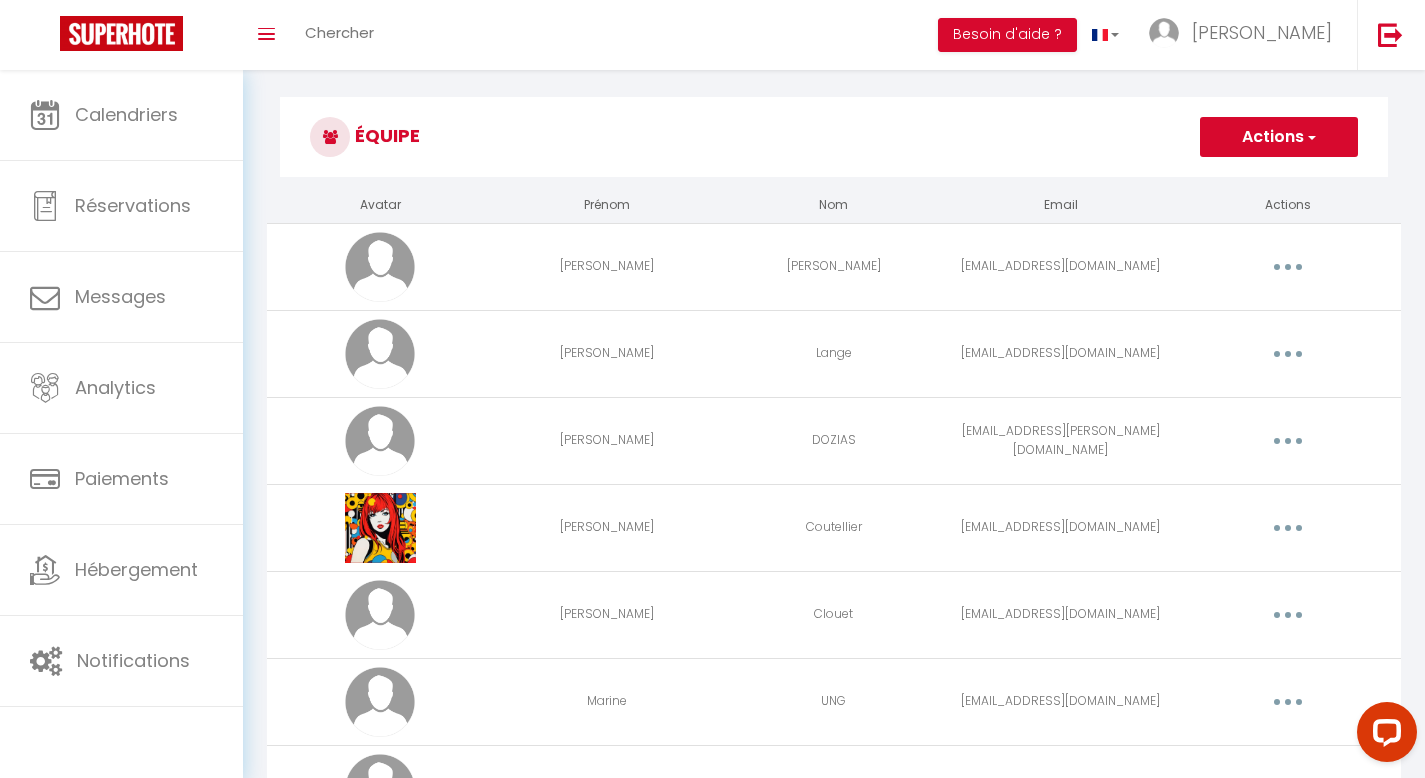 scroll, scrollTop: 0, scrollLeft: 0, axis: both 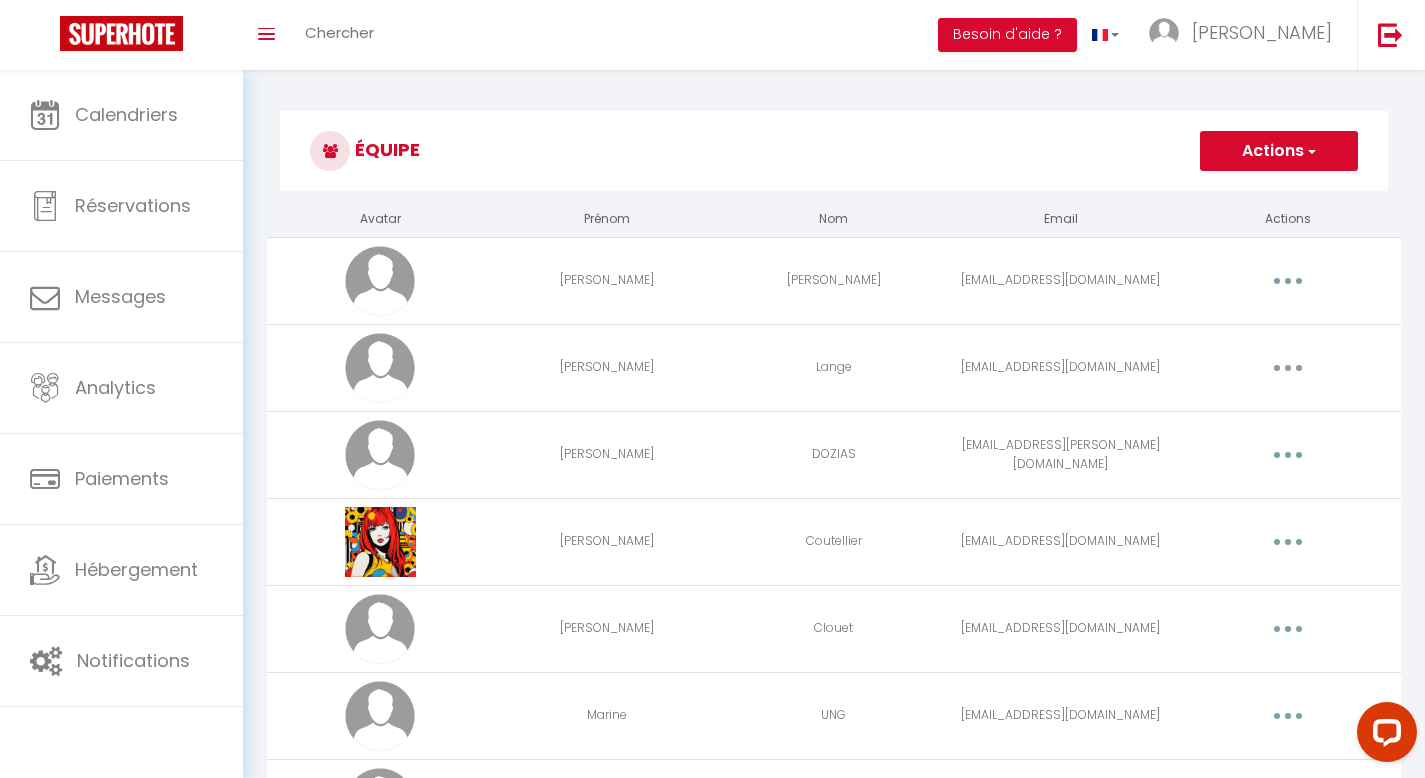 click on "Équipe" at bounding box center (834, 151) 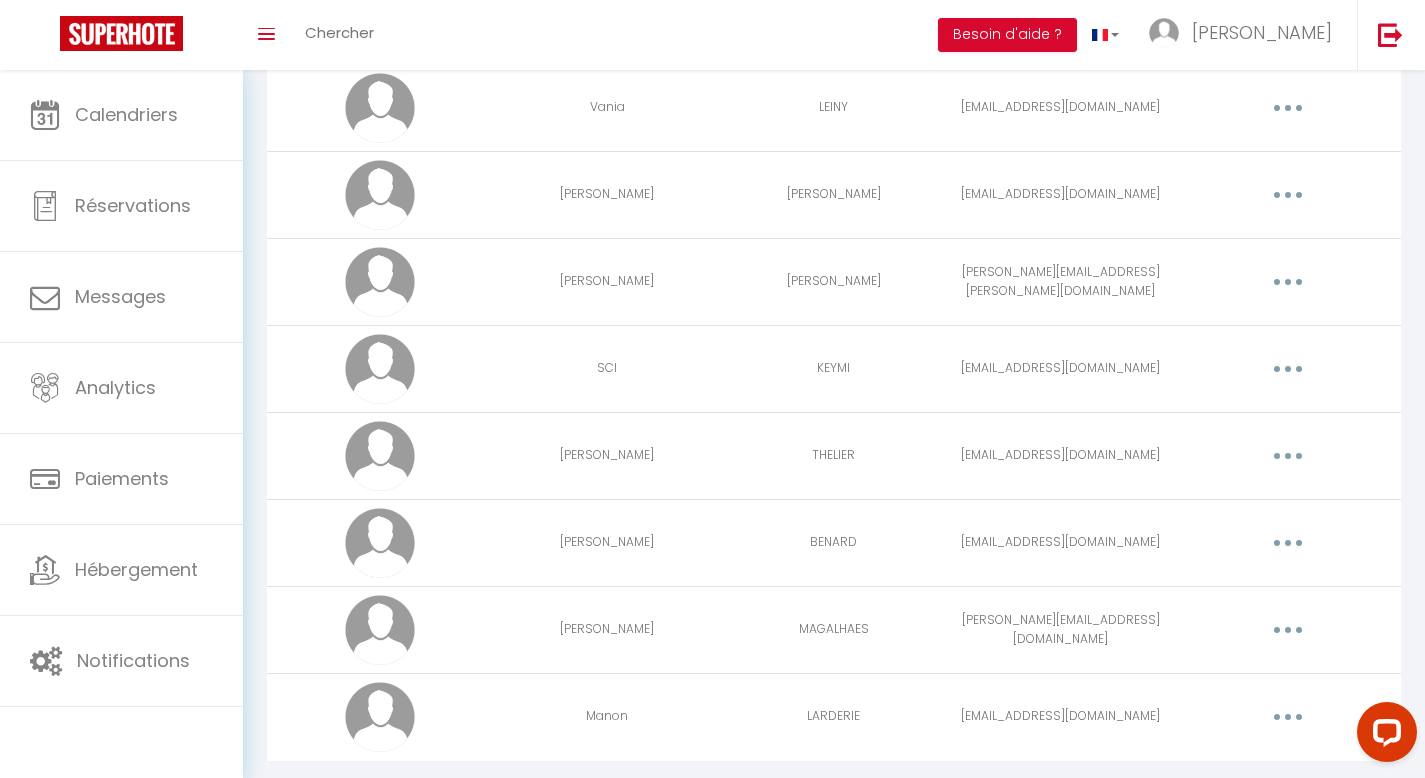 scroll, scrollTop: 1177, scrollLeft: 0, axis: vertical 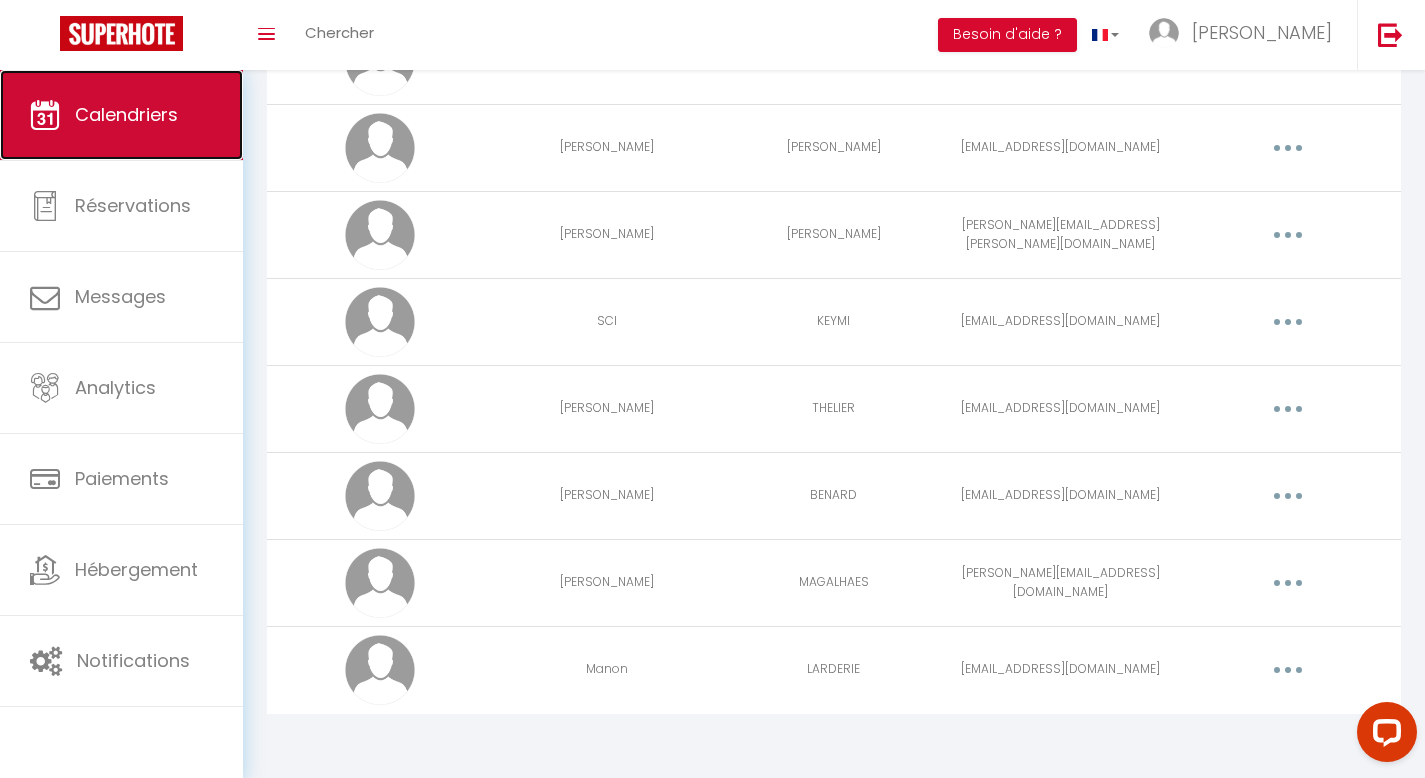 click on "Calendriers" at bounding box center [126, 114] 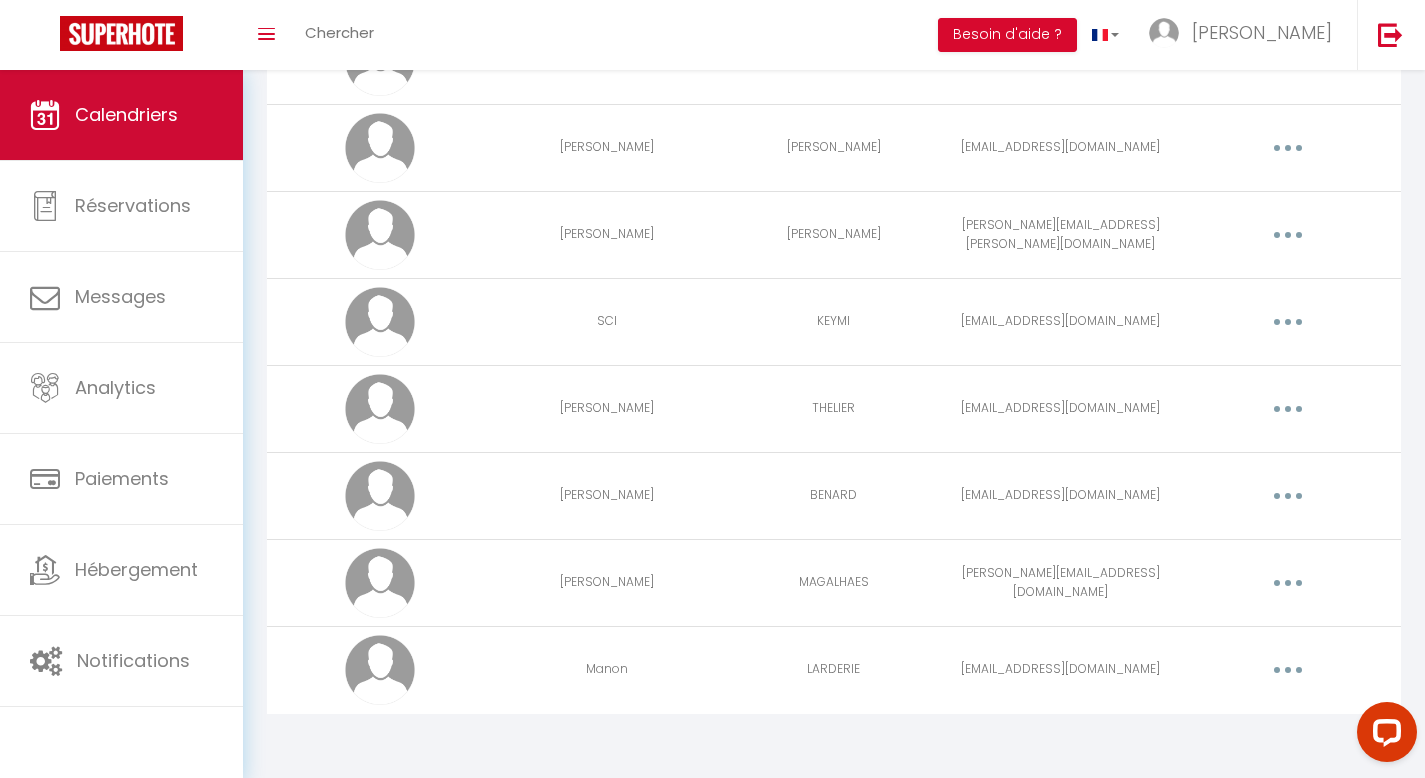 scroll, scrollTop: 0, scrollLeft: 0, axis: both 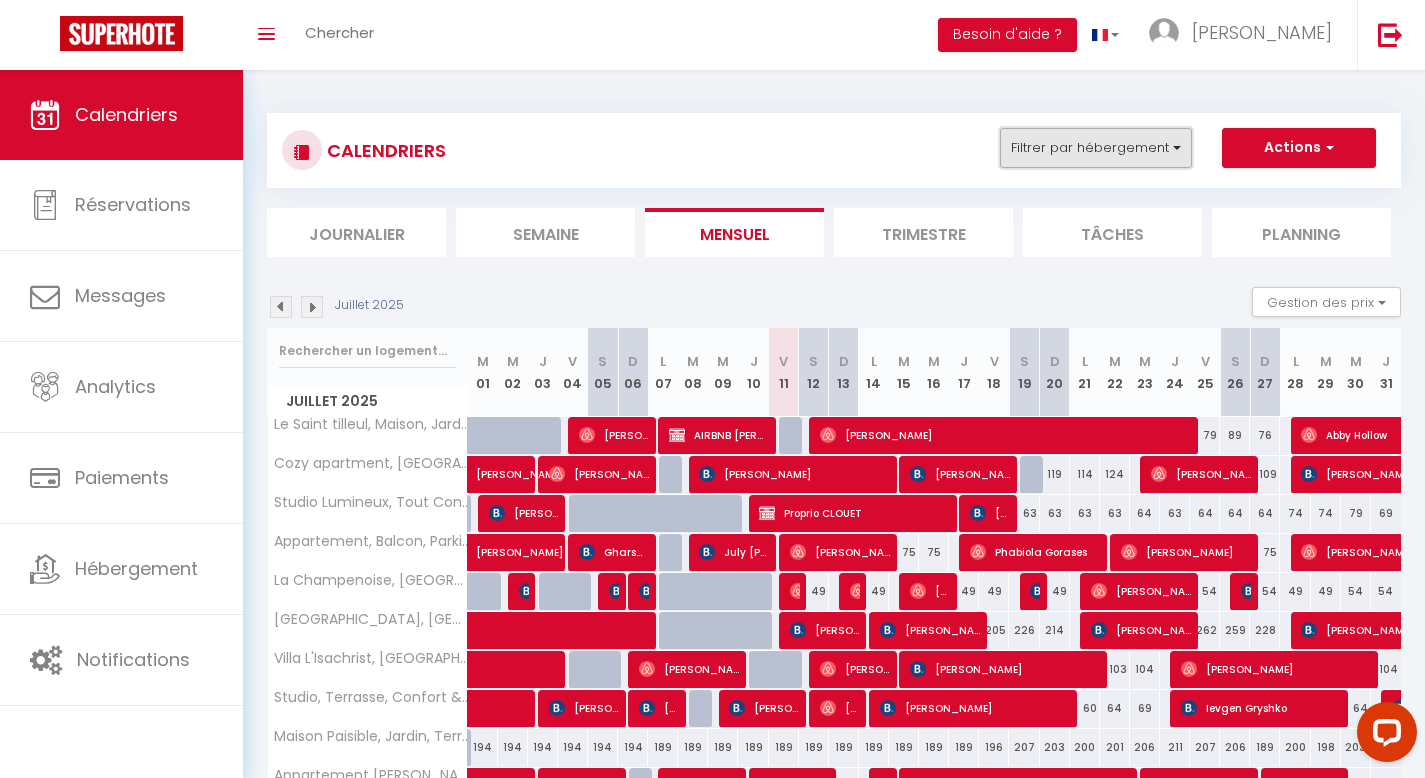 click on "Filtrer par hébergement" at bounding box center (1096, 148) 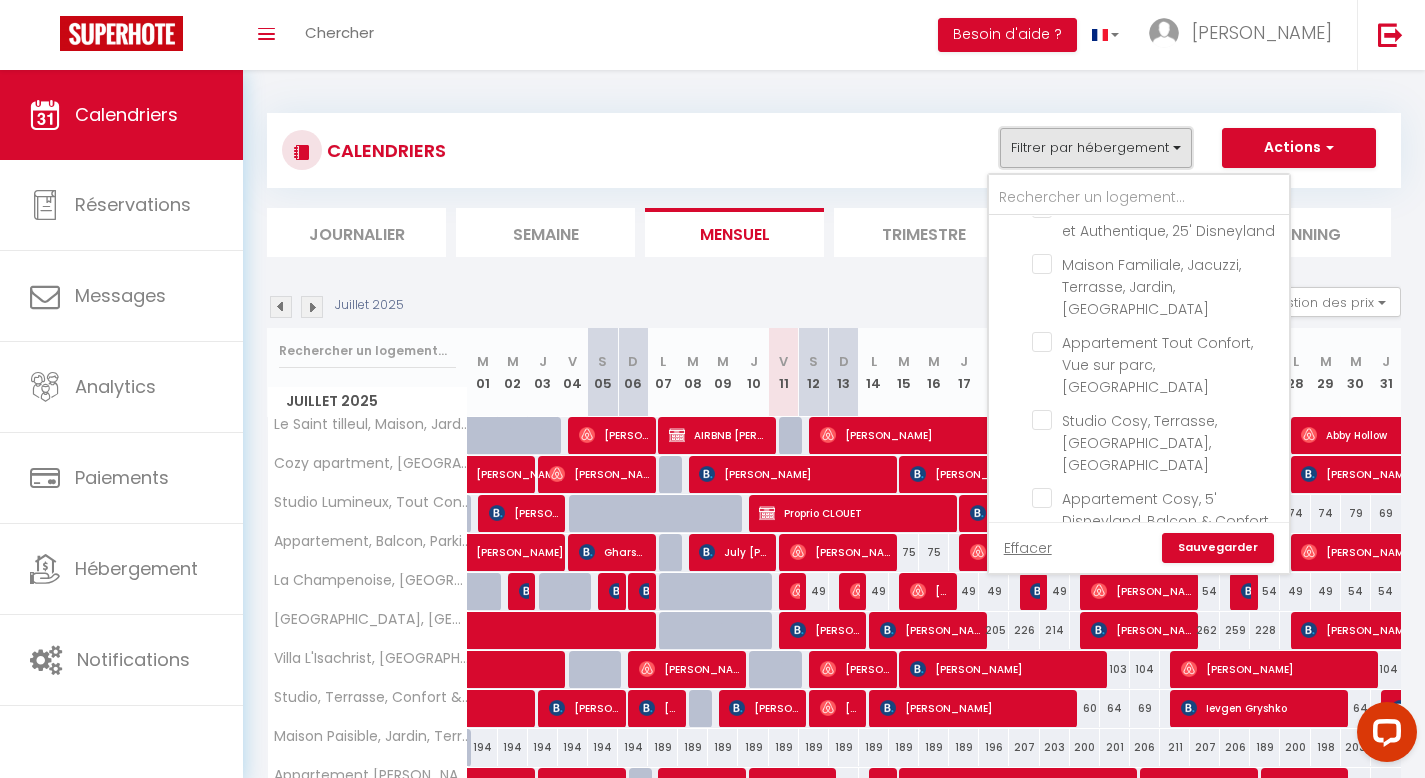 scroll, scrollTop: 0, scrollLeft: 0, axis: both 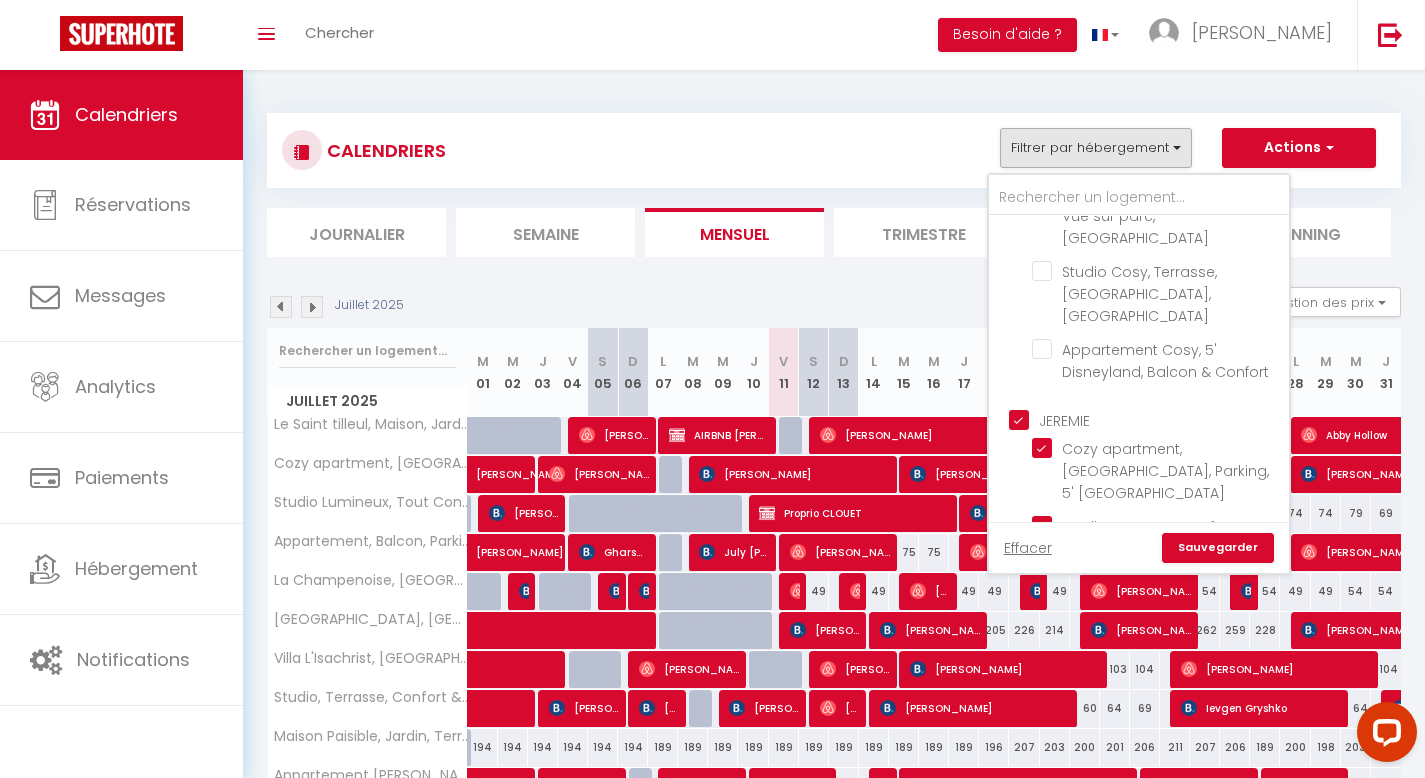 click on "[PERSON_NAME]" at bounding box center [1159, 419] 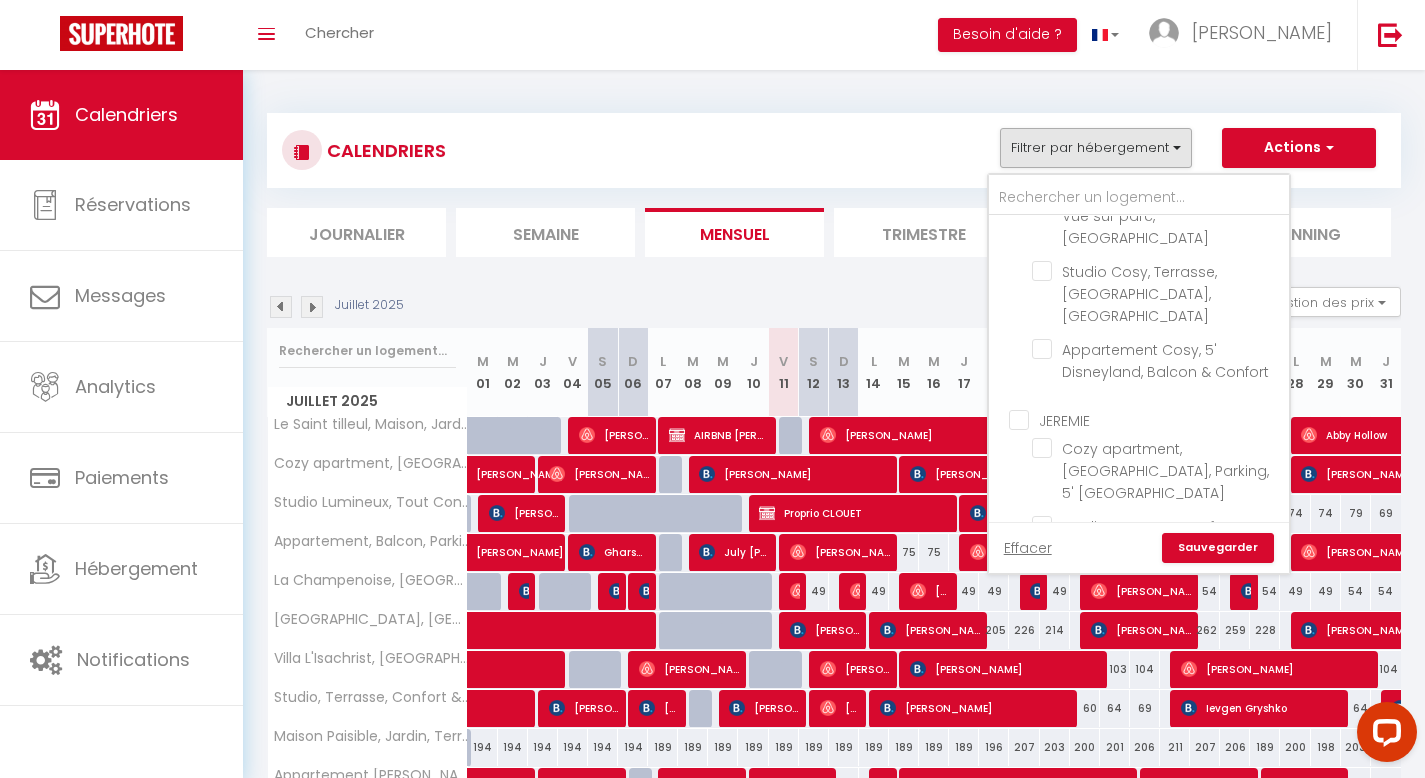 checkbox on "false" 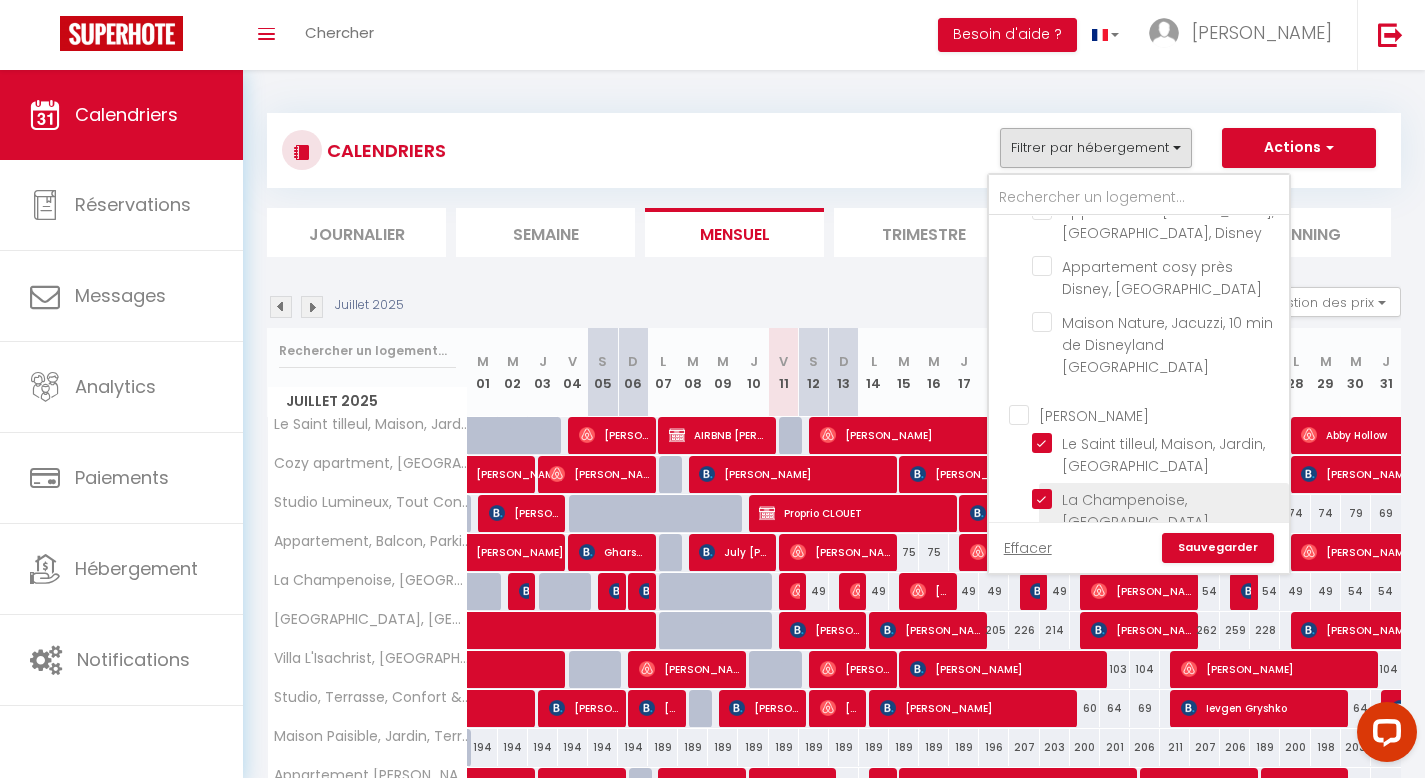 scroll, scrollTop: 766, scrollLeft: 0, axis: vertical 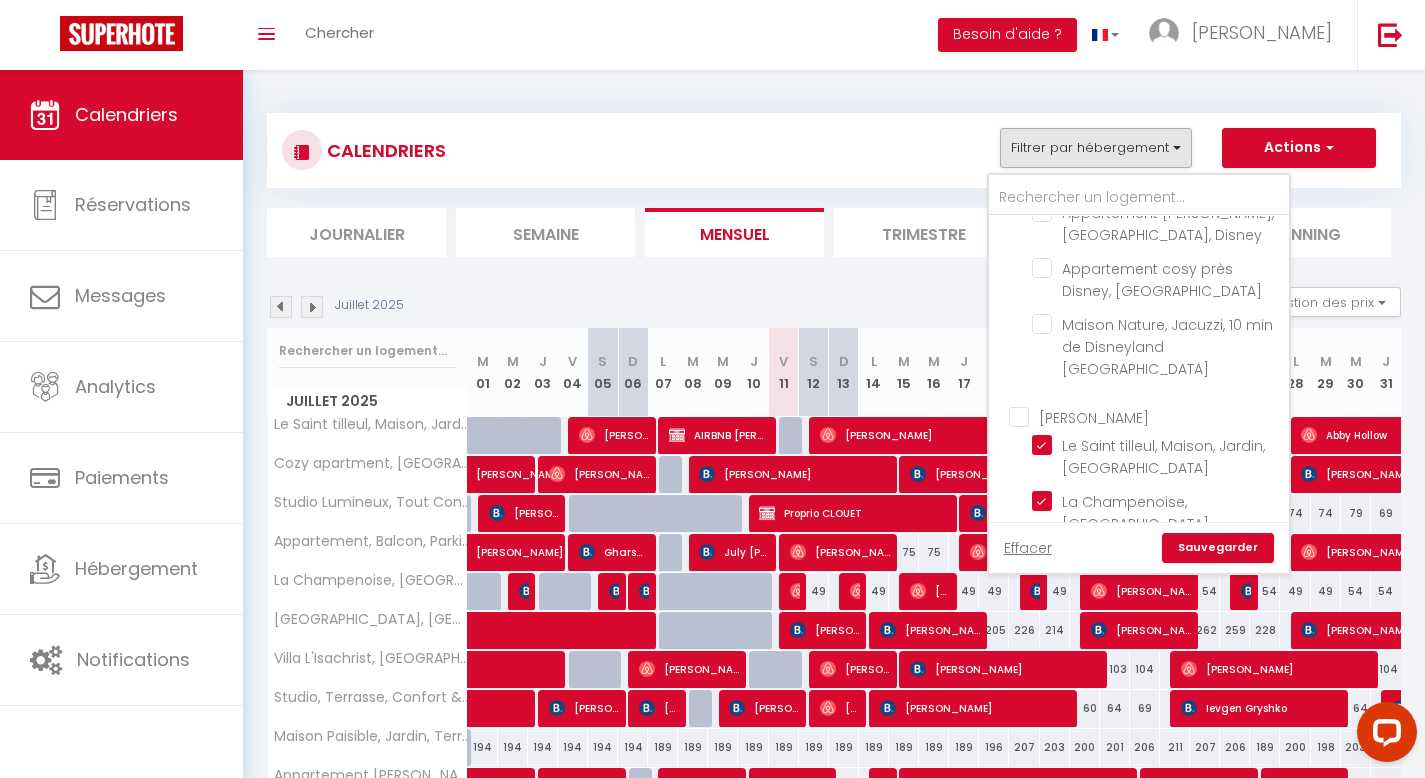 click on "[PERSON_NAME]" at bounding box center (1159, 416) 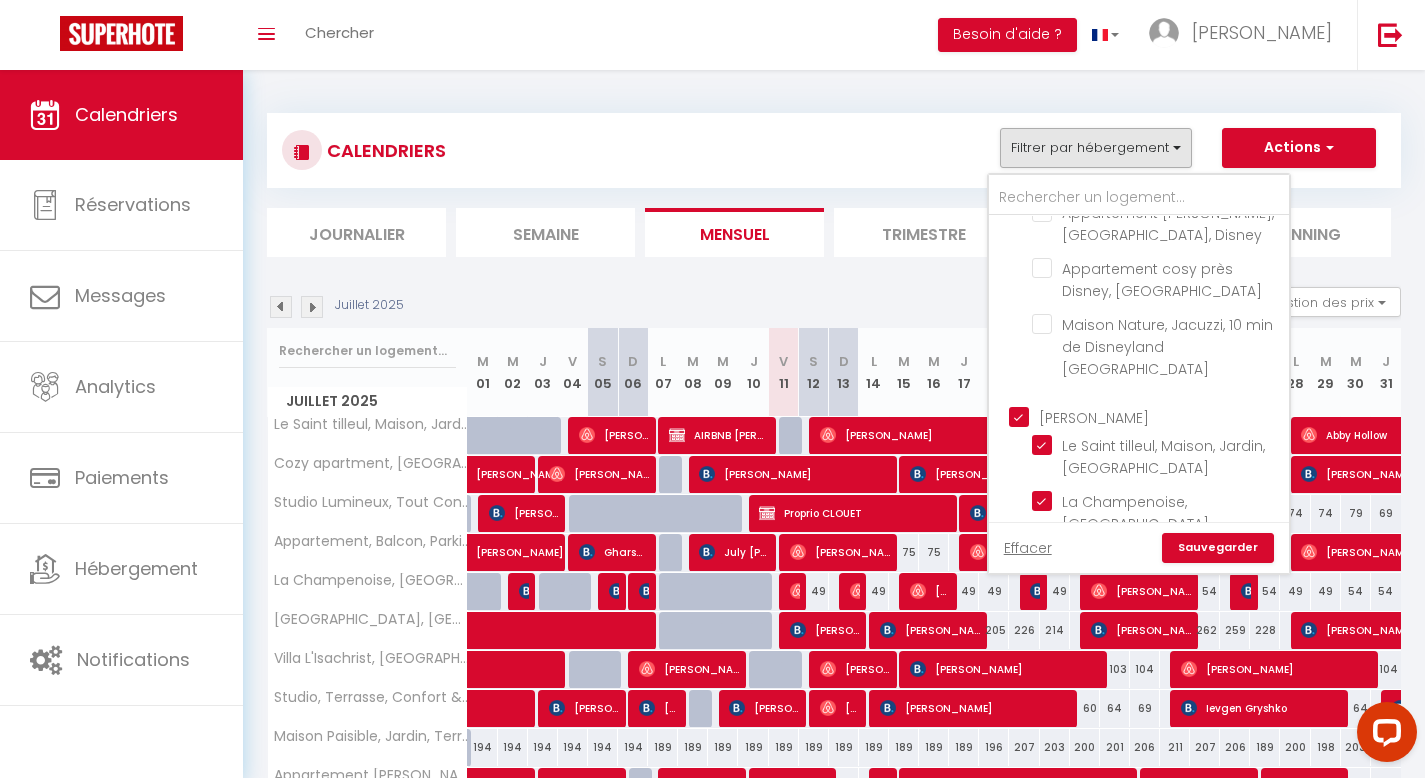 checkbox on "false" 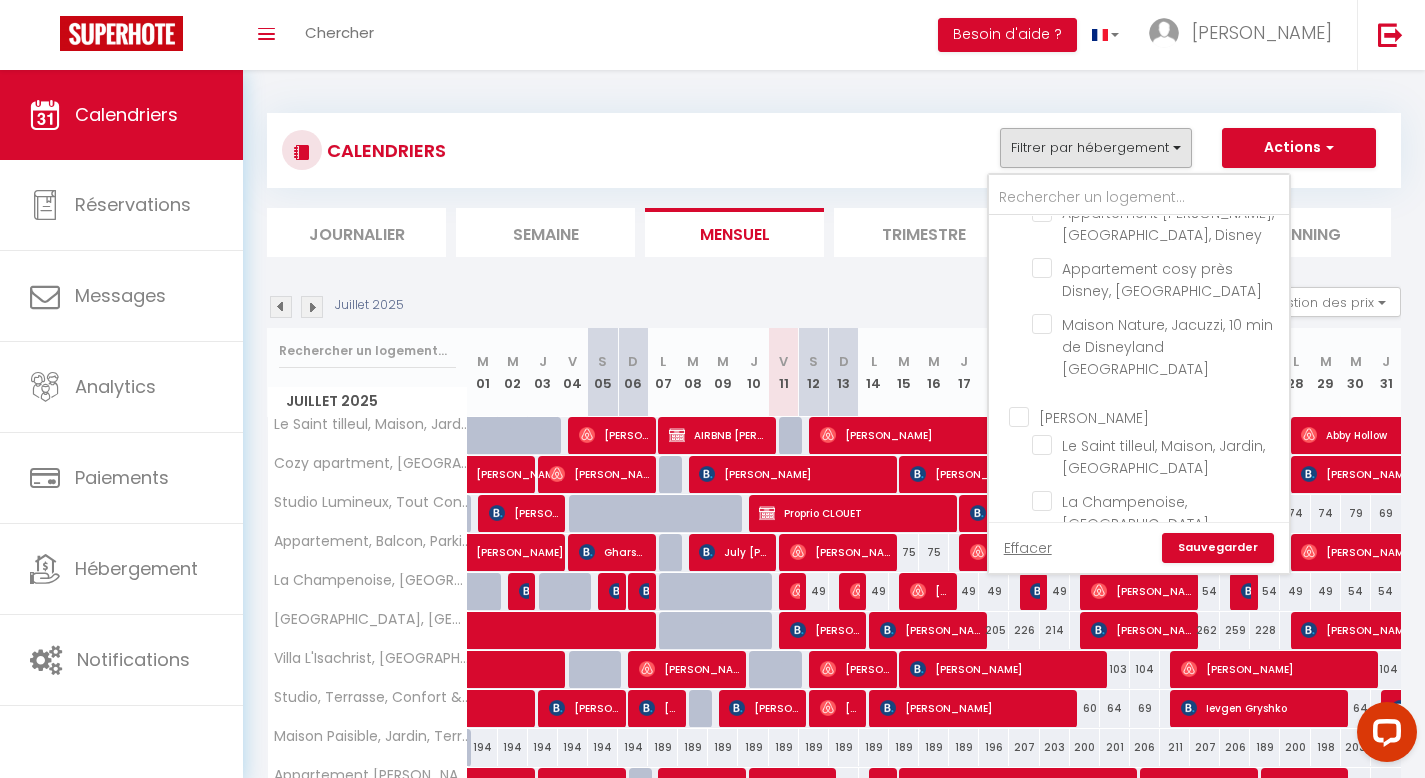 checkbox on "false" 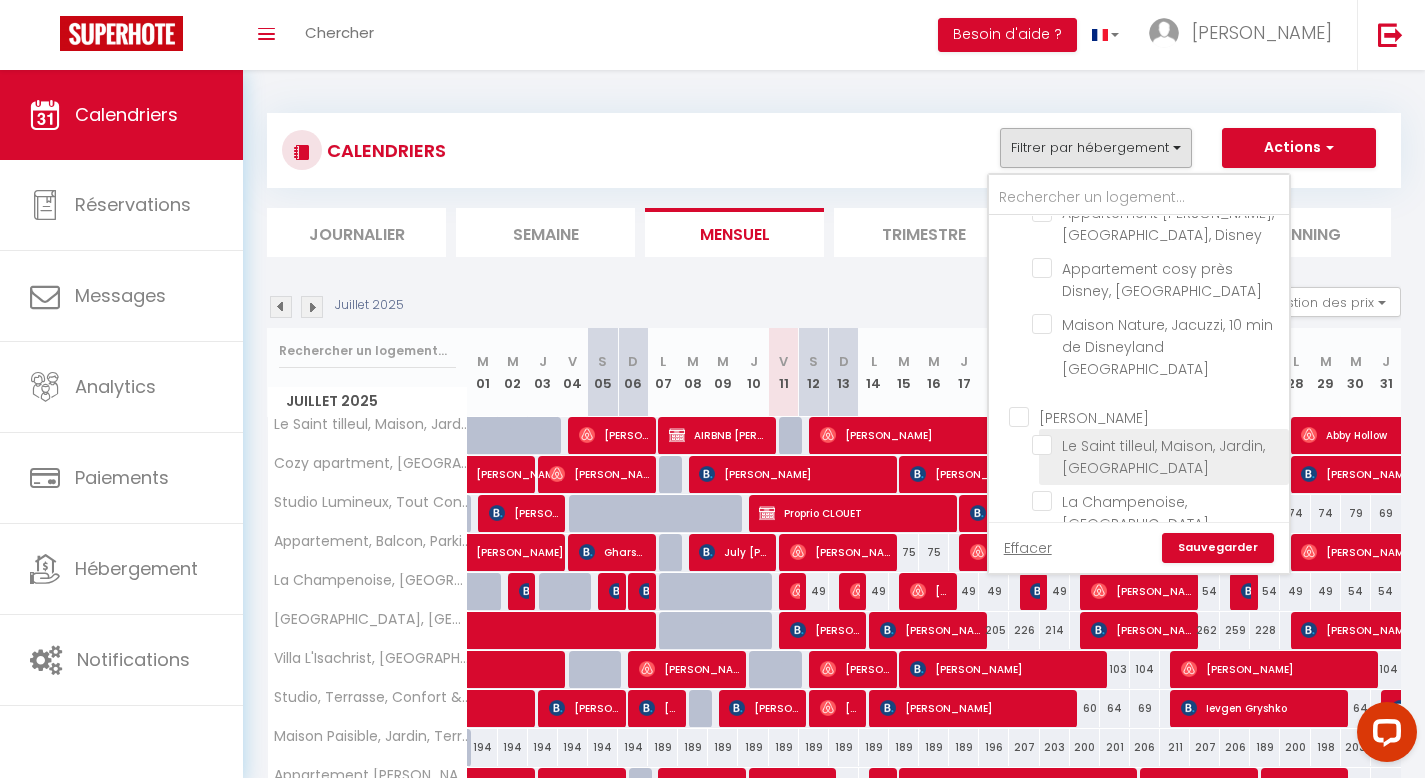 click on "Le Saint tilleul, Maison, Jardin, [GEOGRAPHIC_DATA]" at bounding box center [1157, 445] 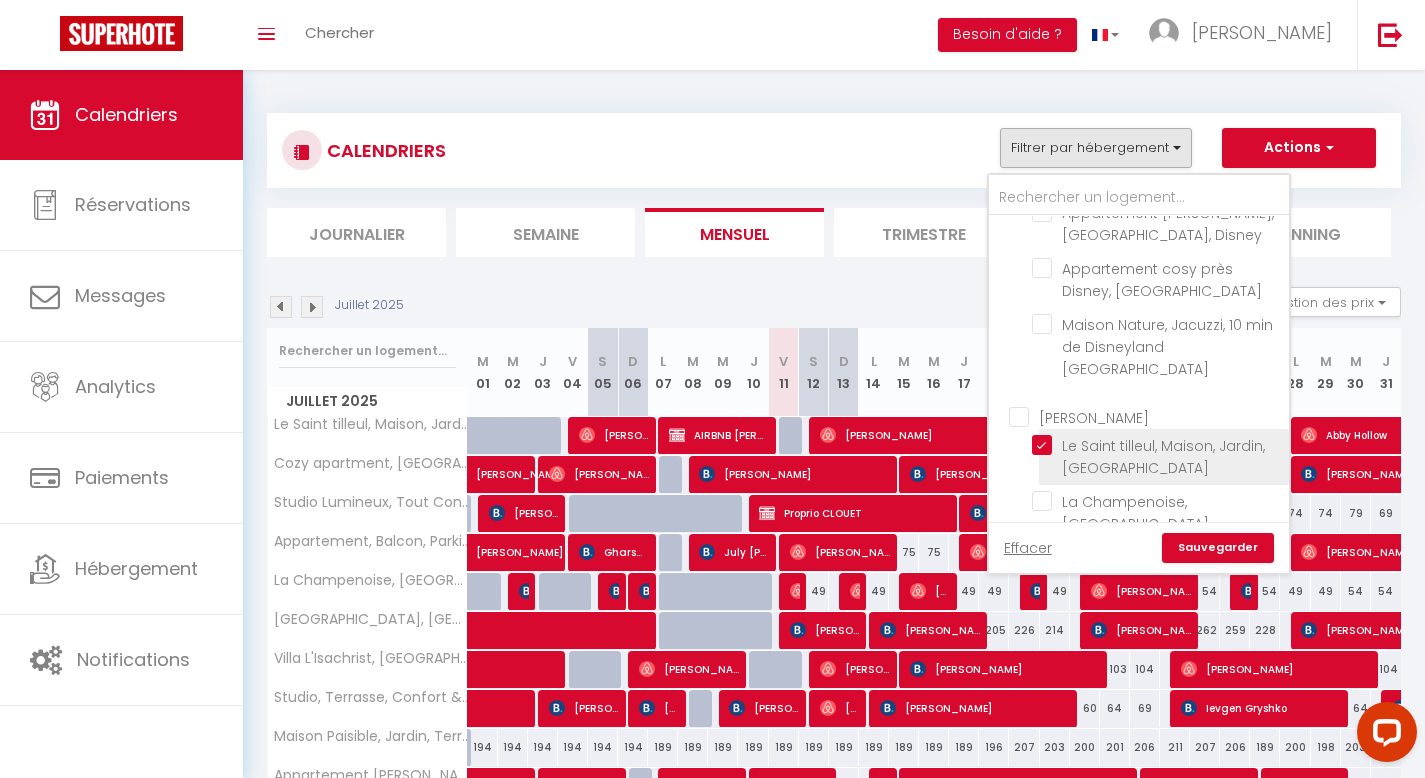 checkbox on "false" 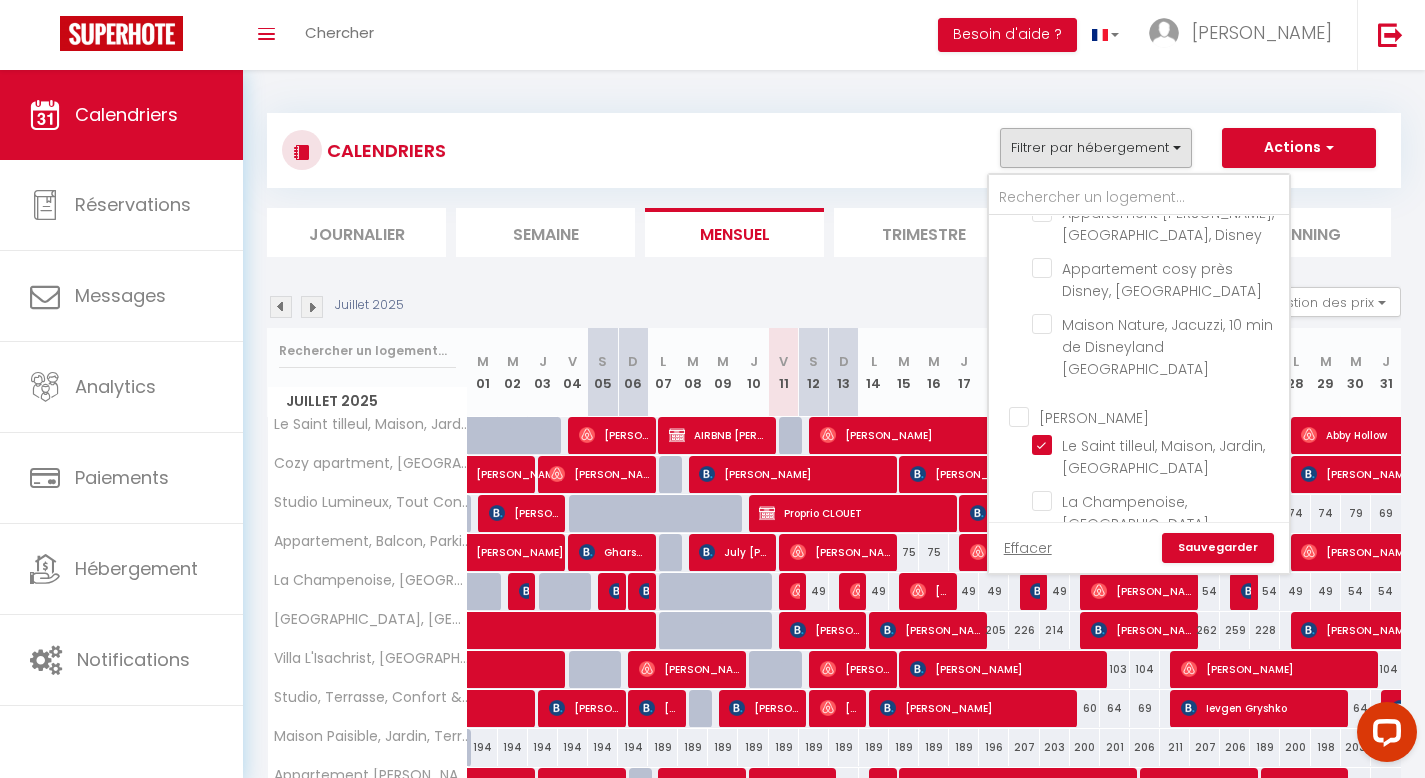 click on "Sauvegarder" at bounding box center (1218, 548) 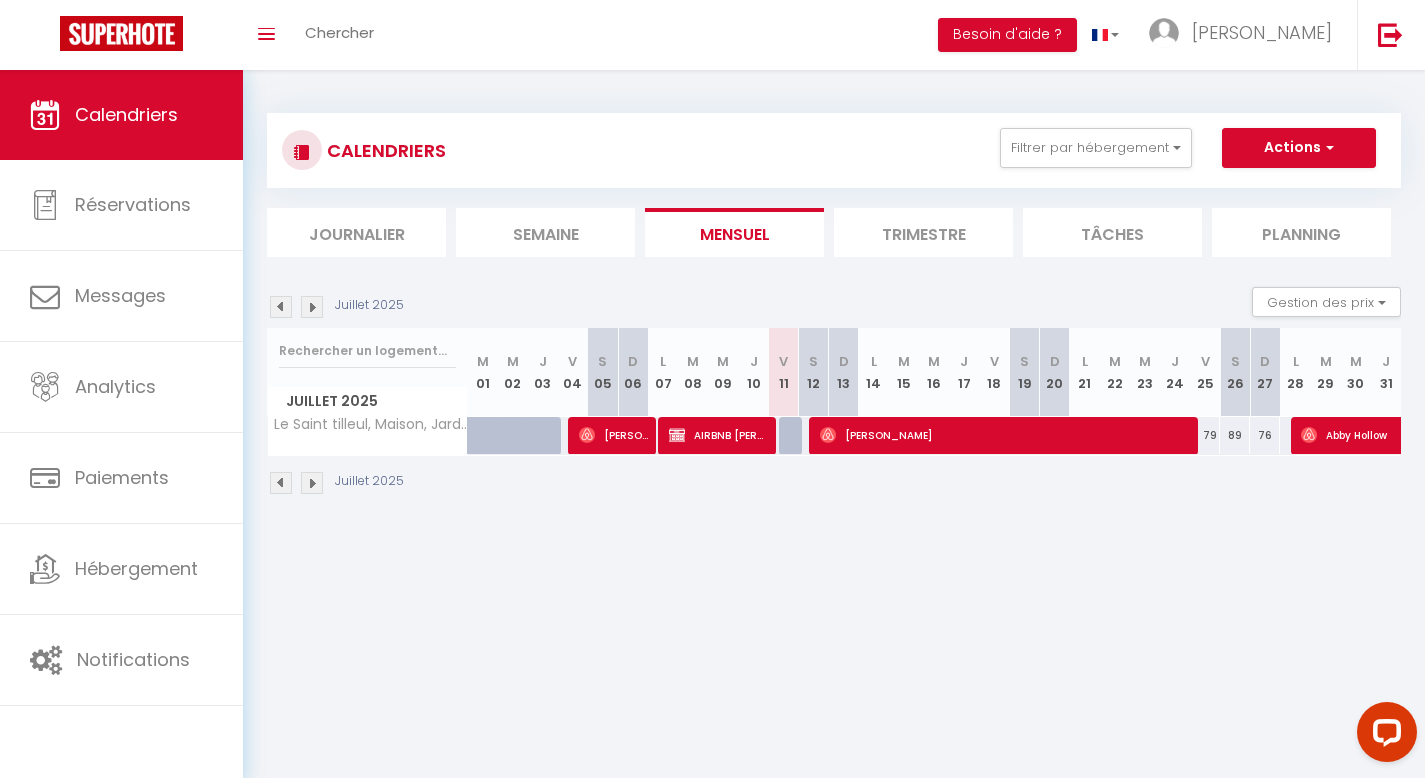 click at bounding box center [312, 307] 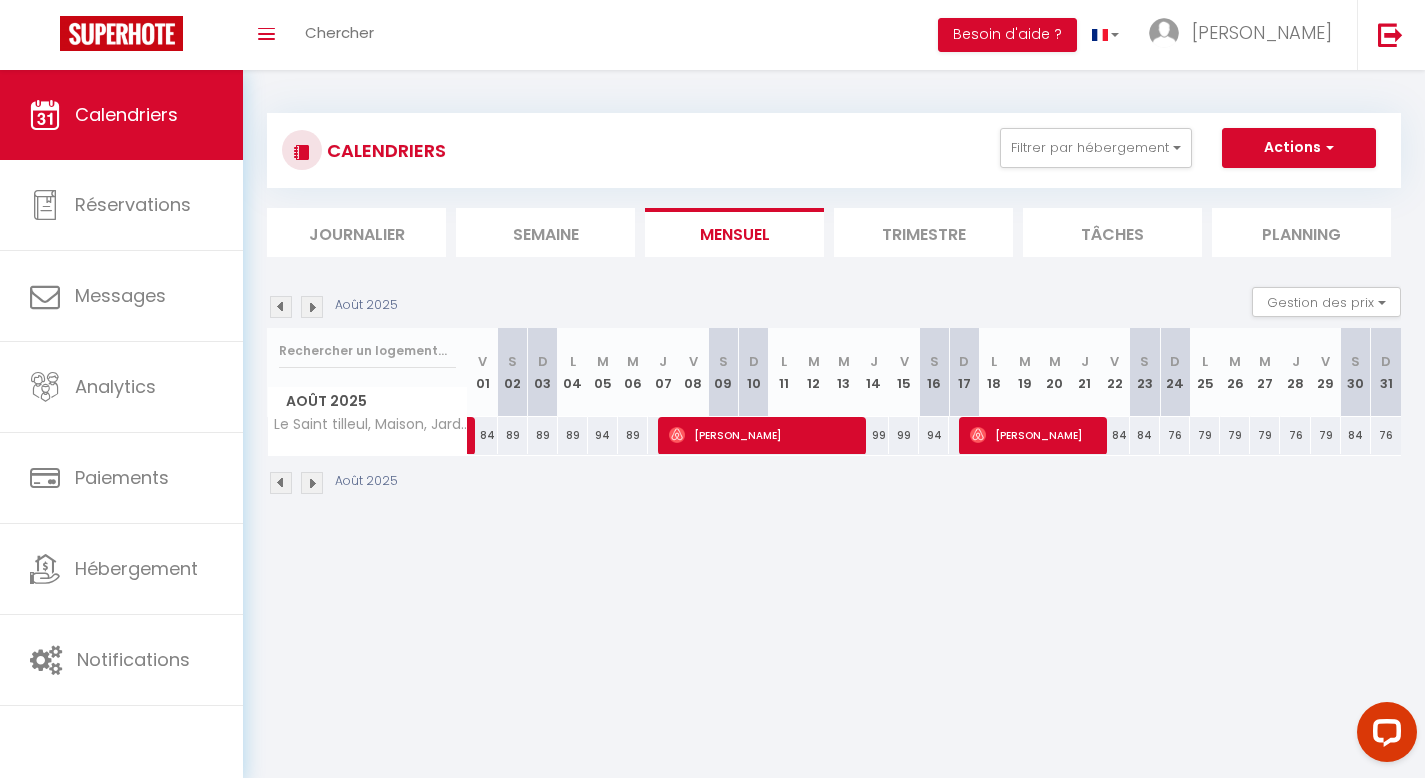 click at bounding box center [312, 307] 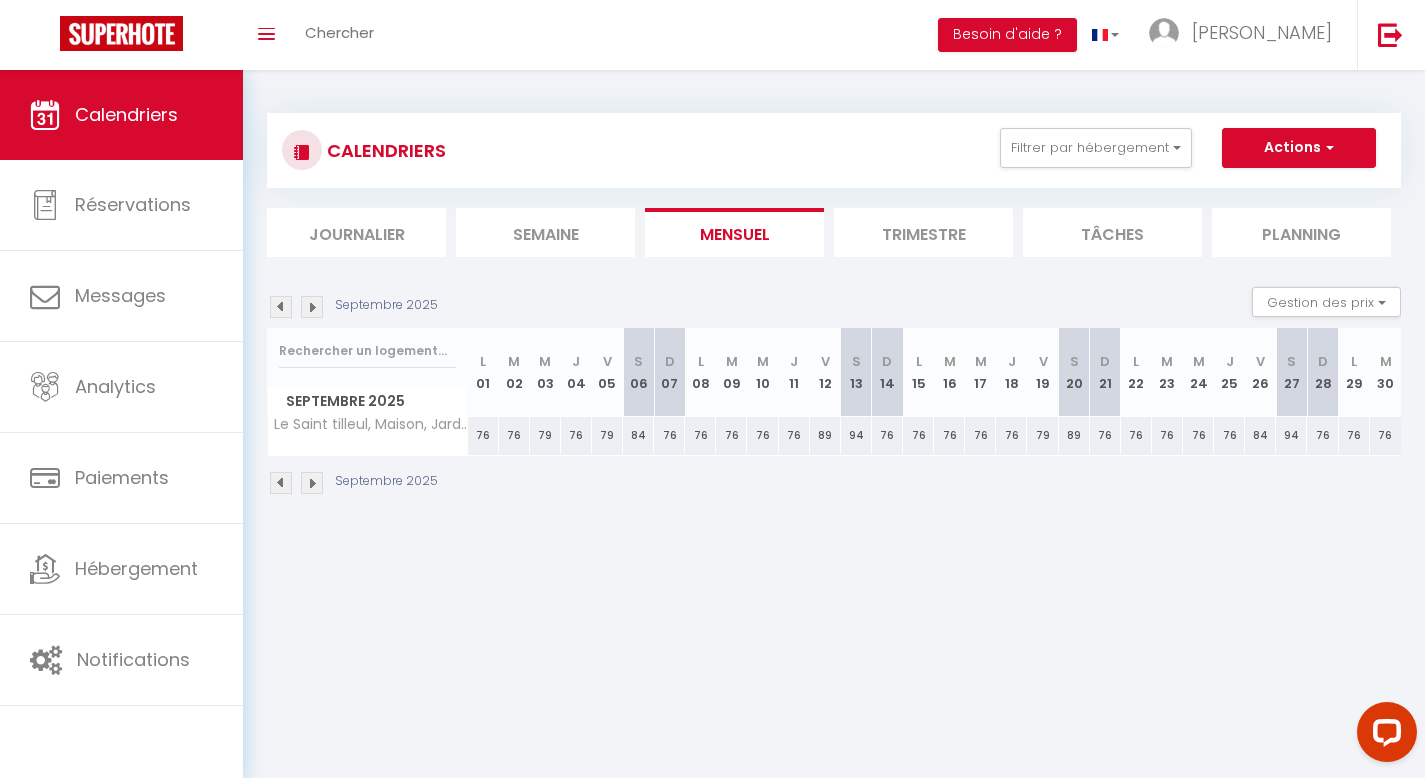 click at bounding box center (312, 307) 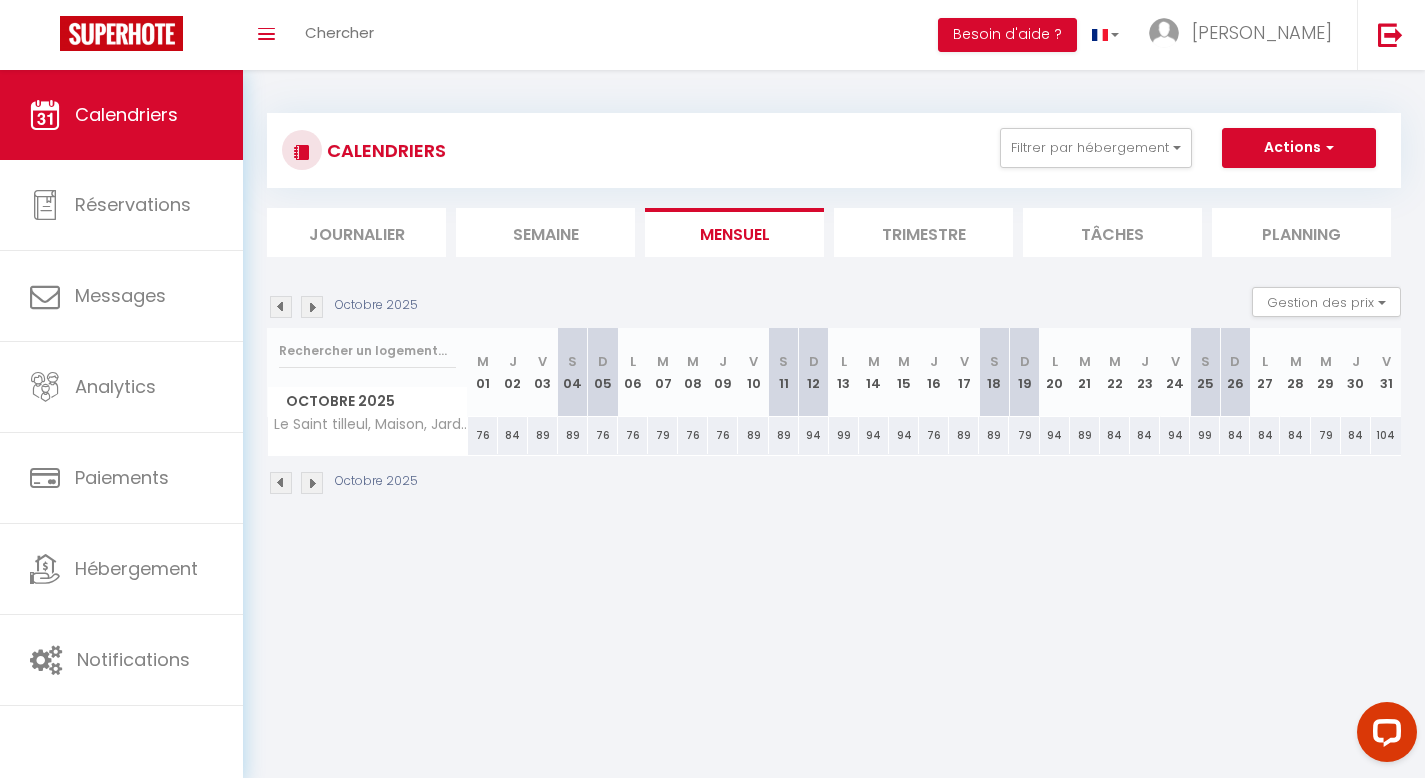 click at bounding box center [281, 307] 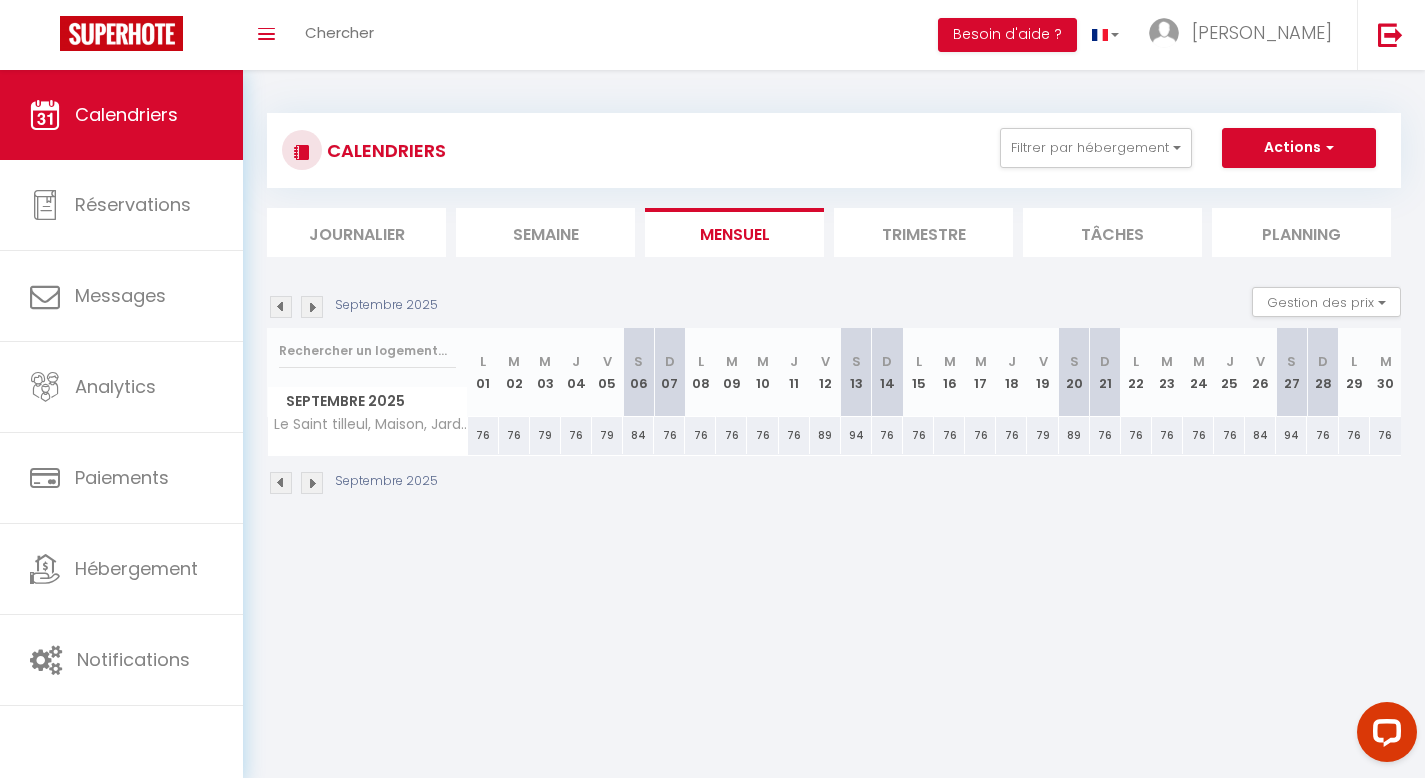 click at bounding box center [281, 307] 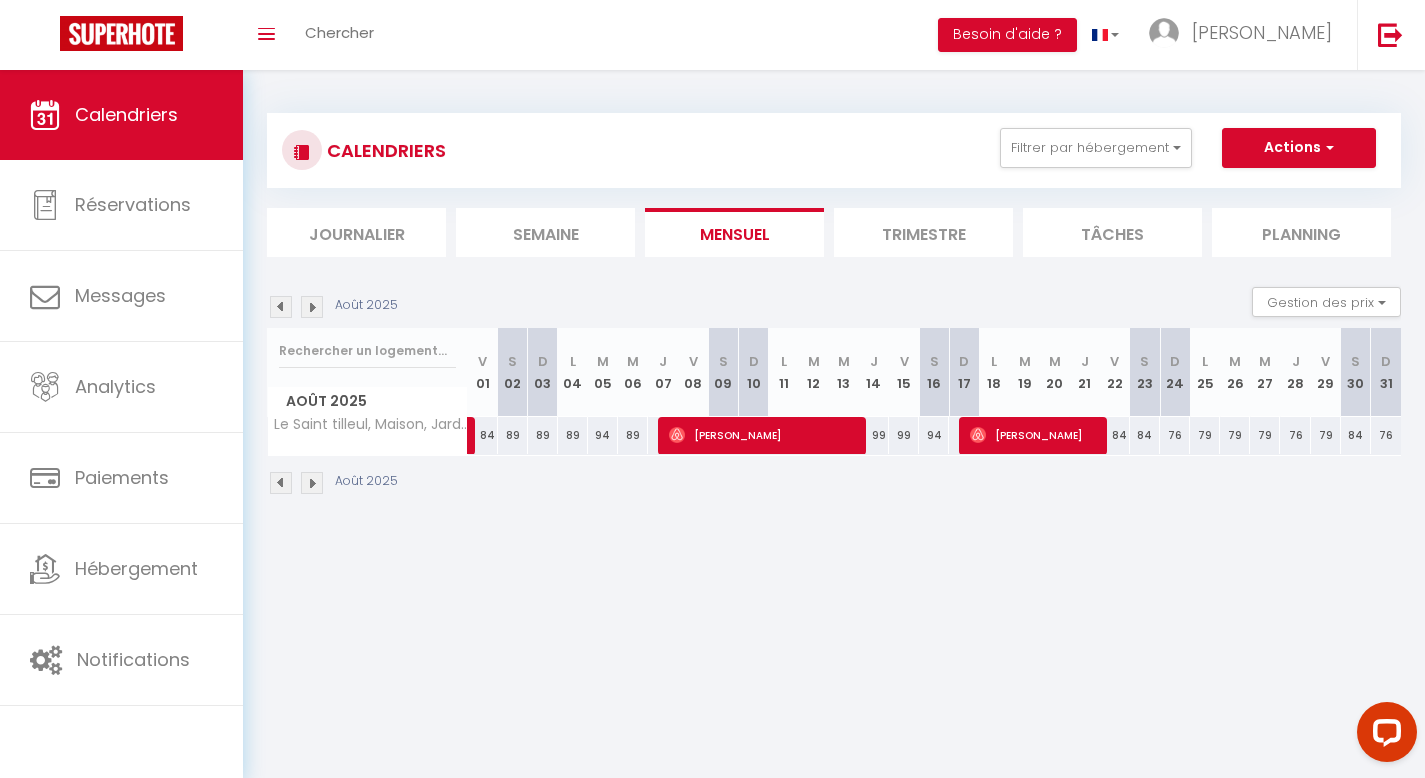 click at bounding box center (281, 307) 